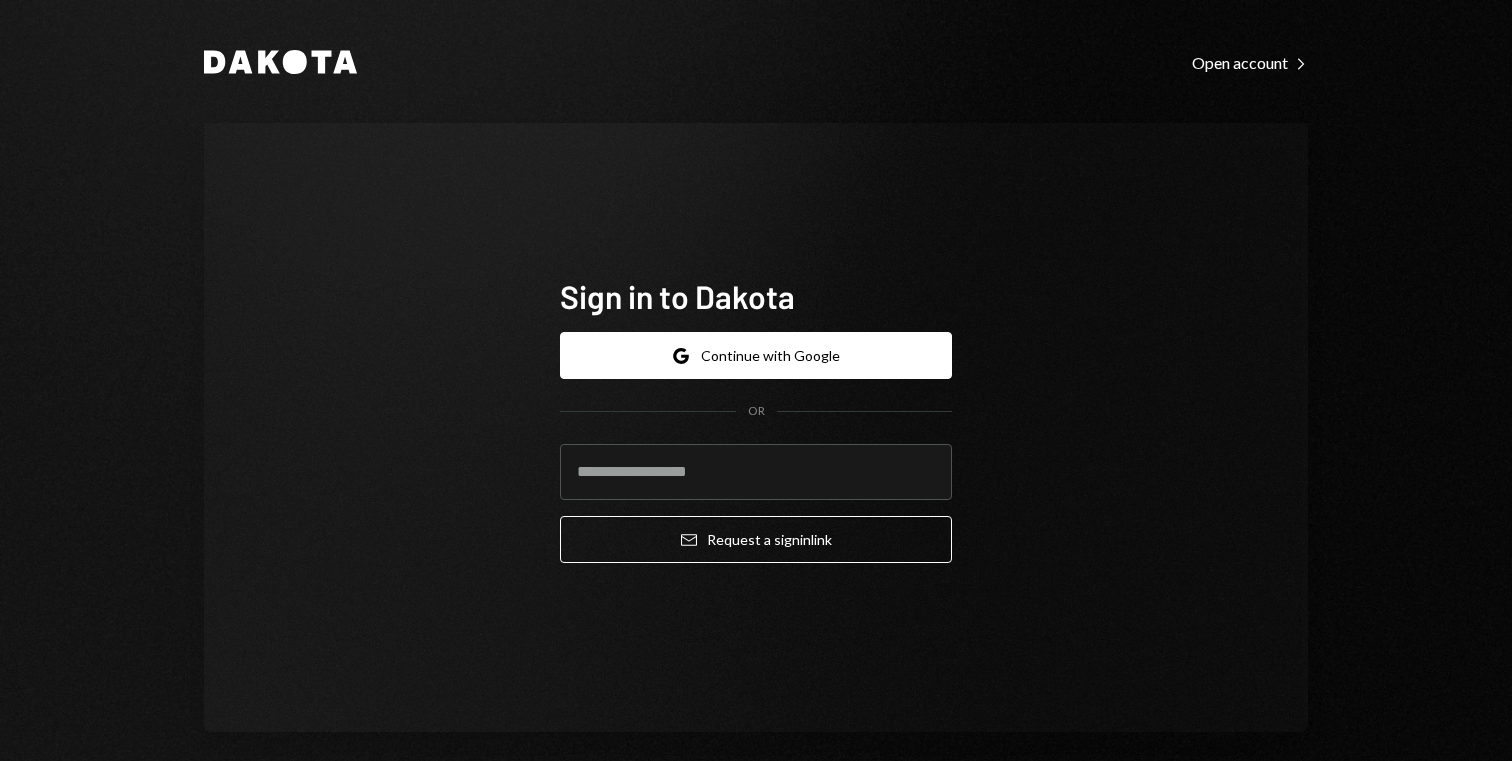 scroll, scrollTop: 0, scrollLeft: 0, axis: both 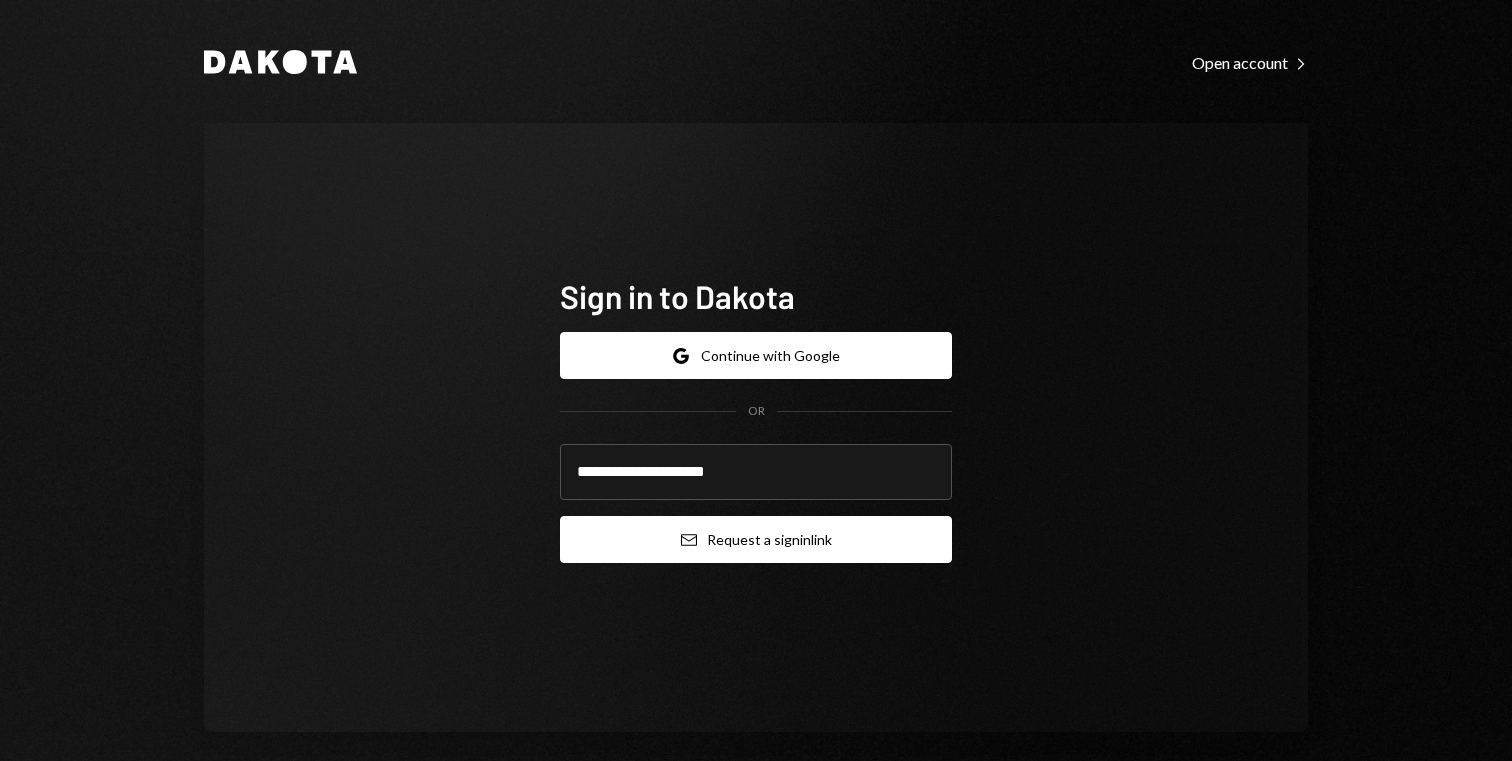 click on "Email Request a sign  in  link" at bounding box center [756, 539] 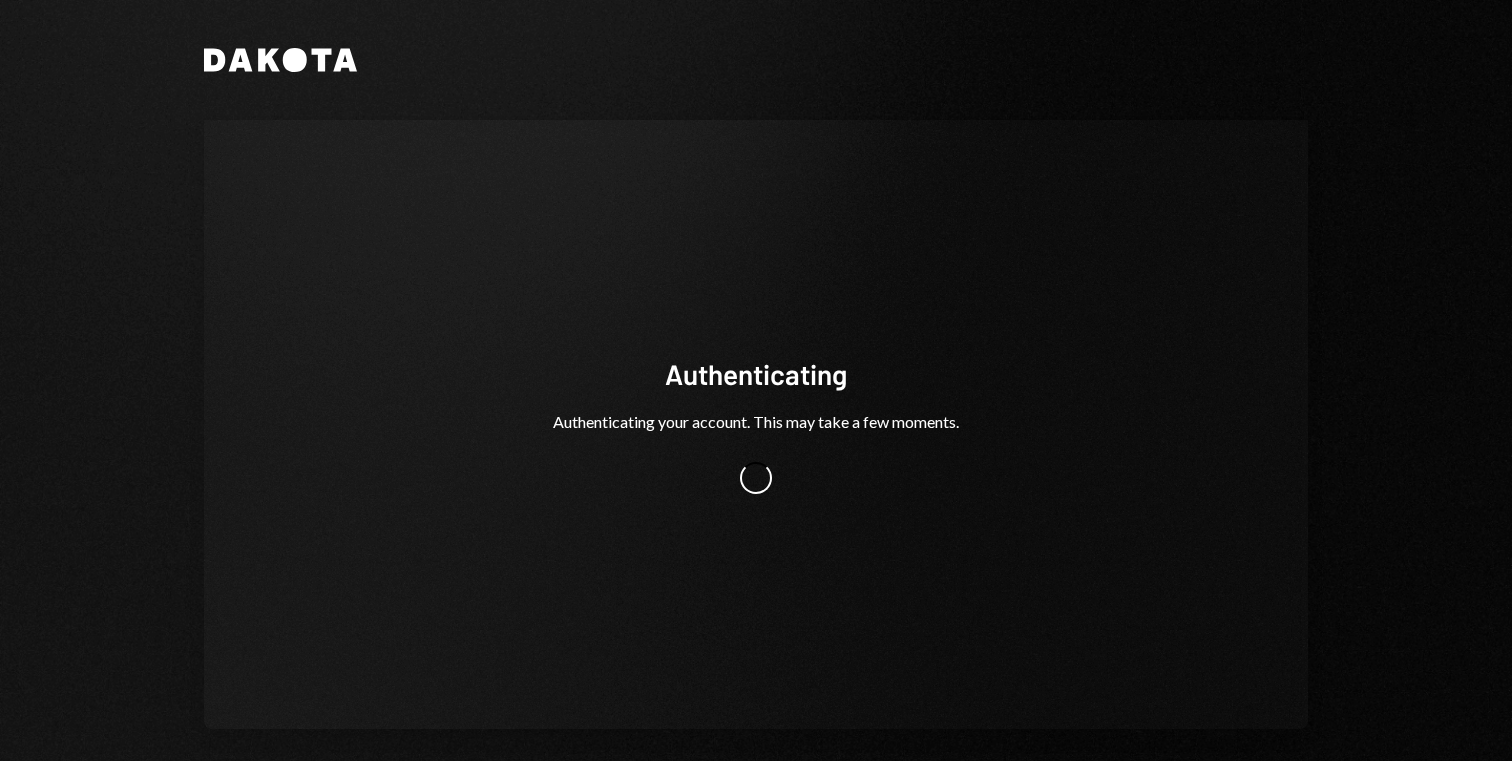 scroll, scrollTop: 0, scrollLeft: 0, axis: both 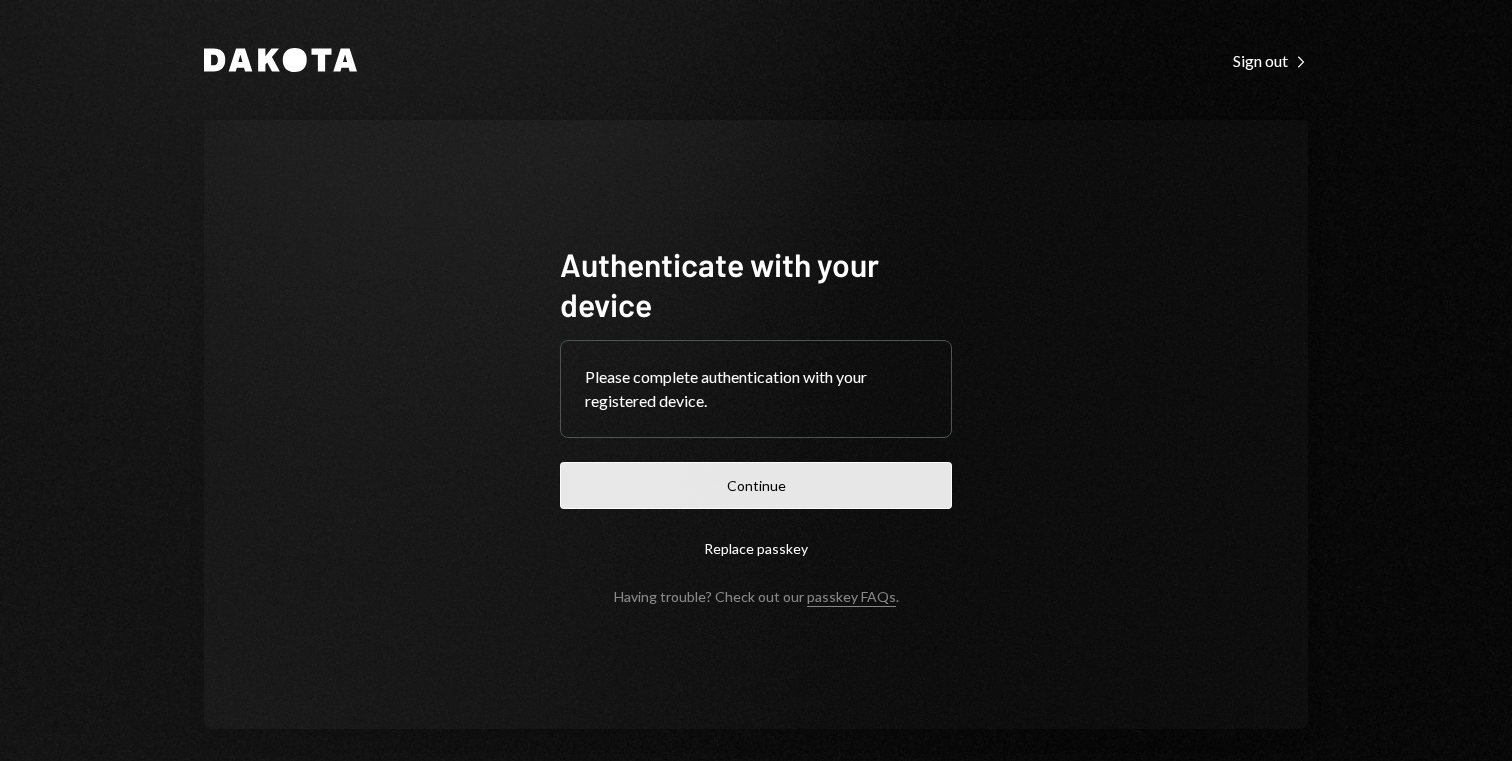 click on "Continue" at bounding box center [756, 485] 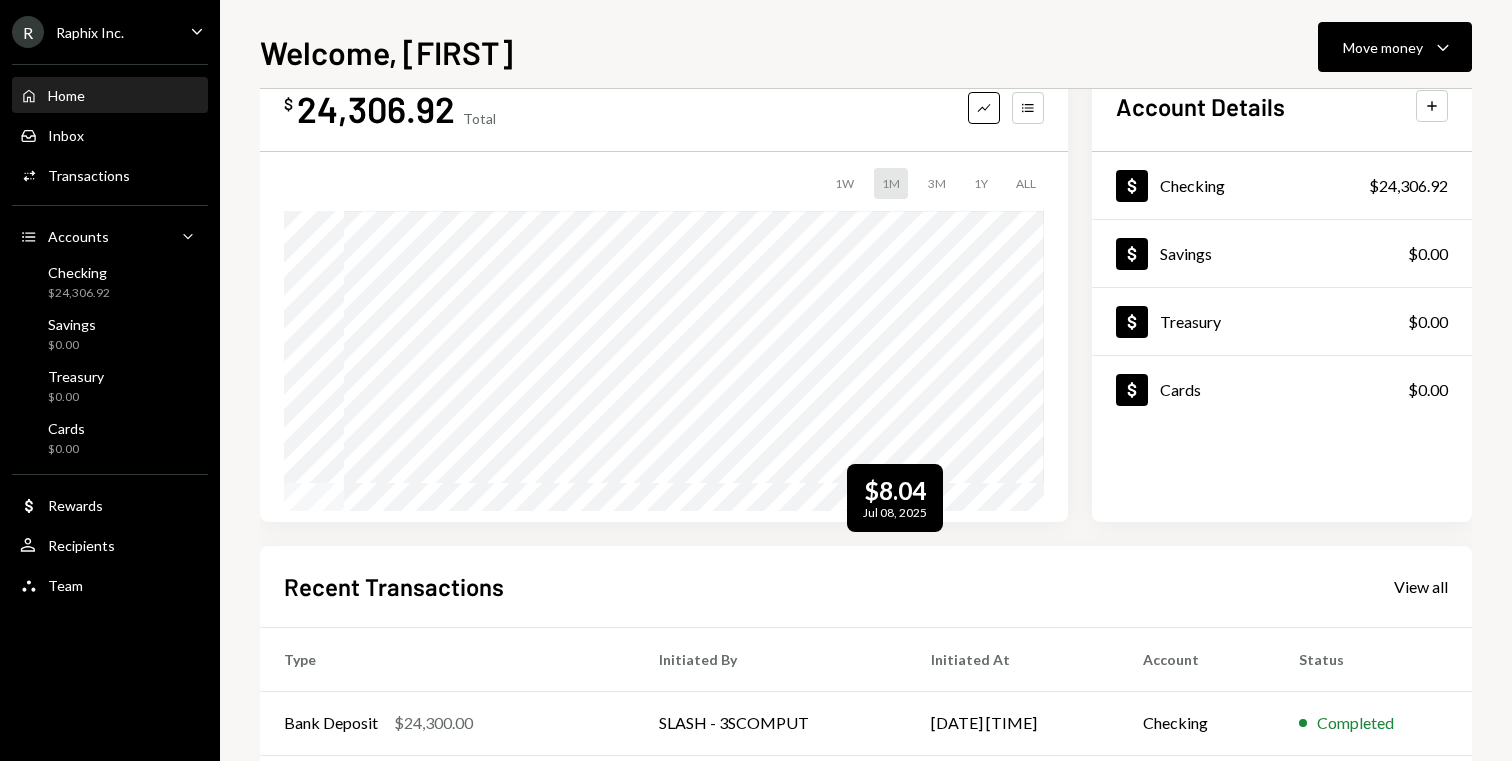 scroll, scrollTop: 0, scrollLeft: 0, axis: both 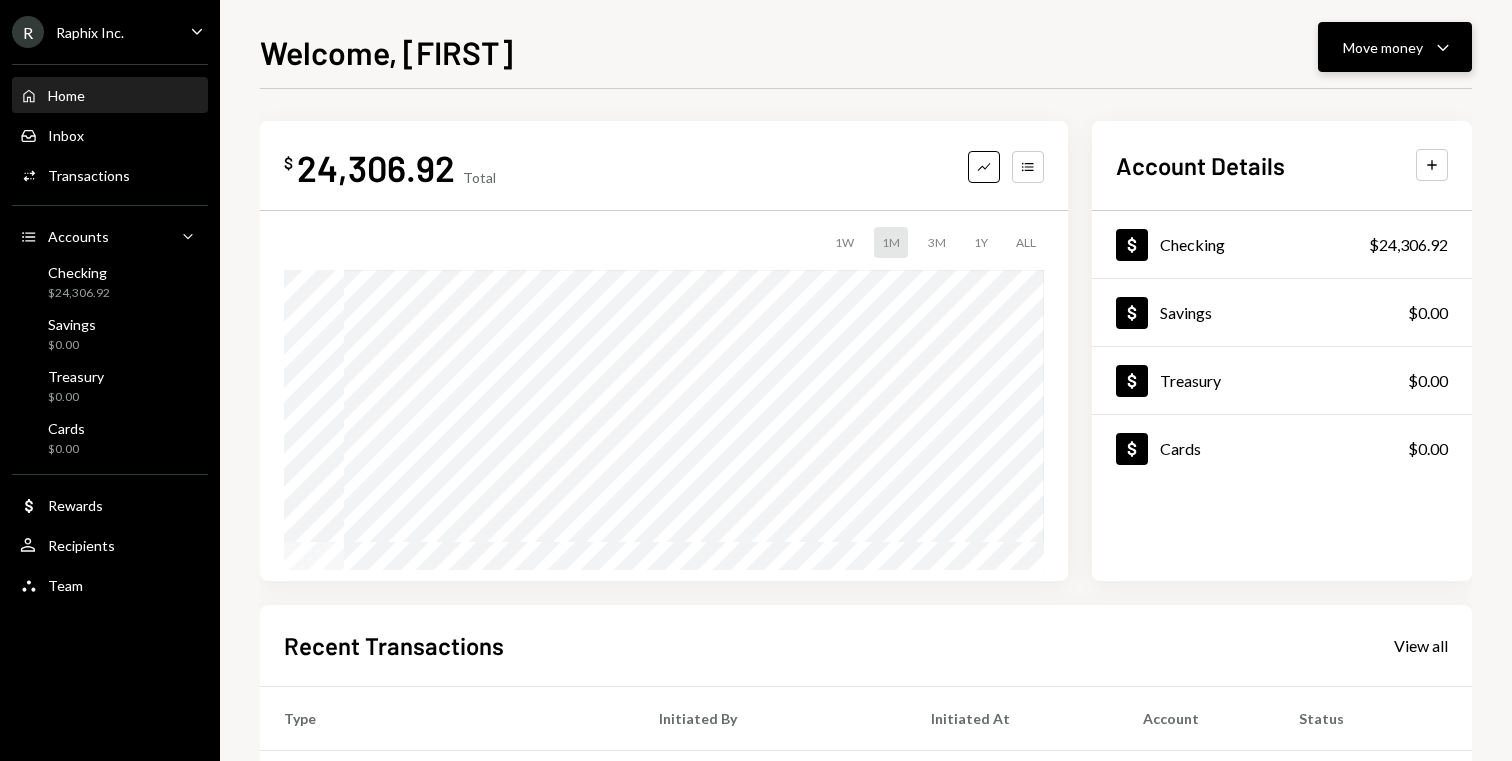 click on "Move money" at bounding box center [1383, 47] 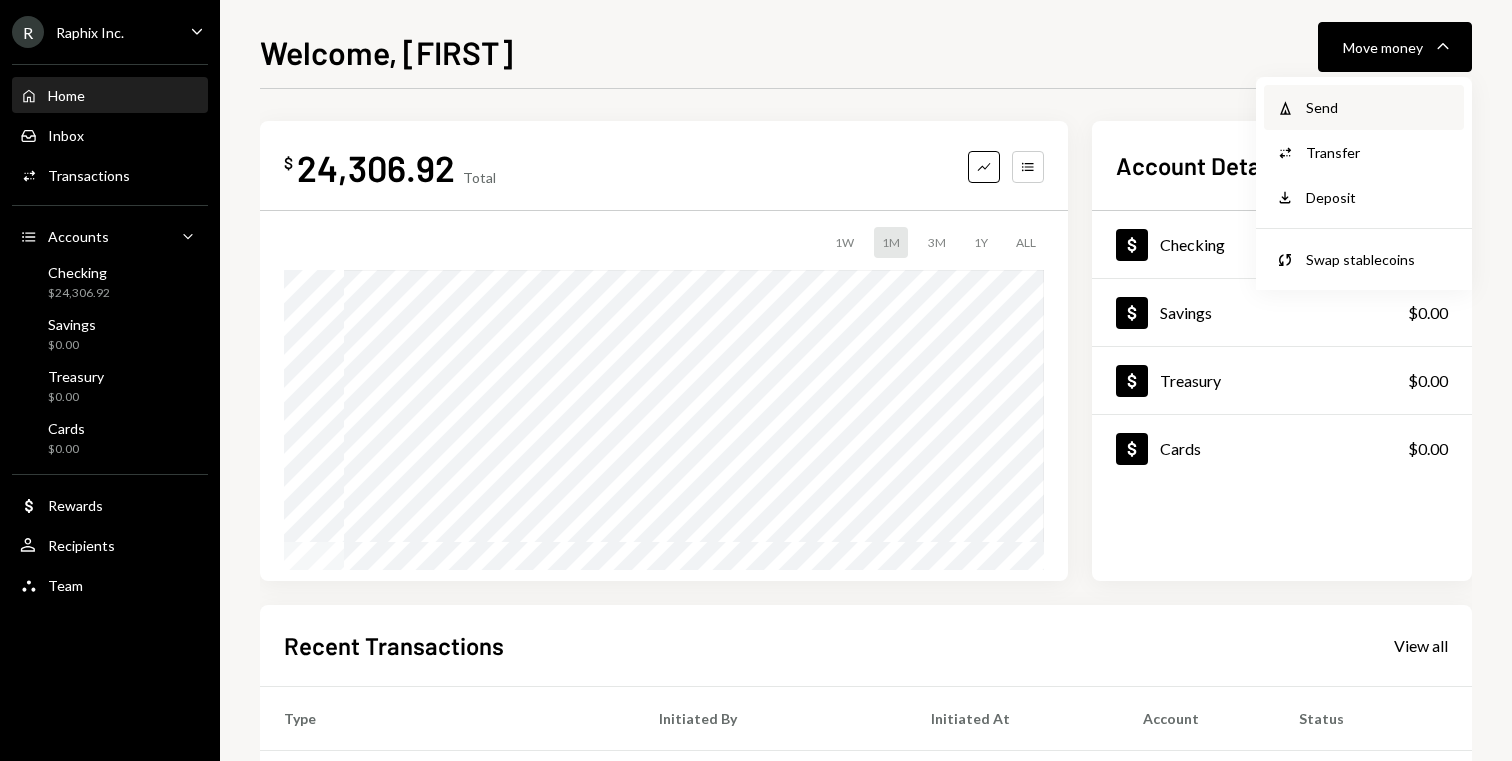 click on "Send" at bounding box center (1379, 107) 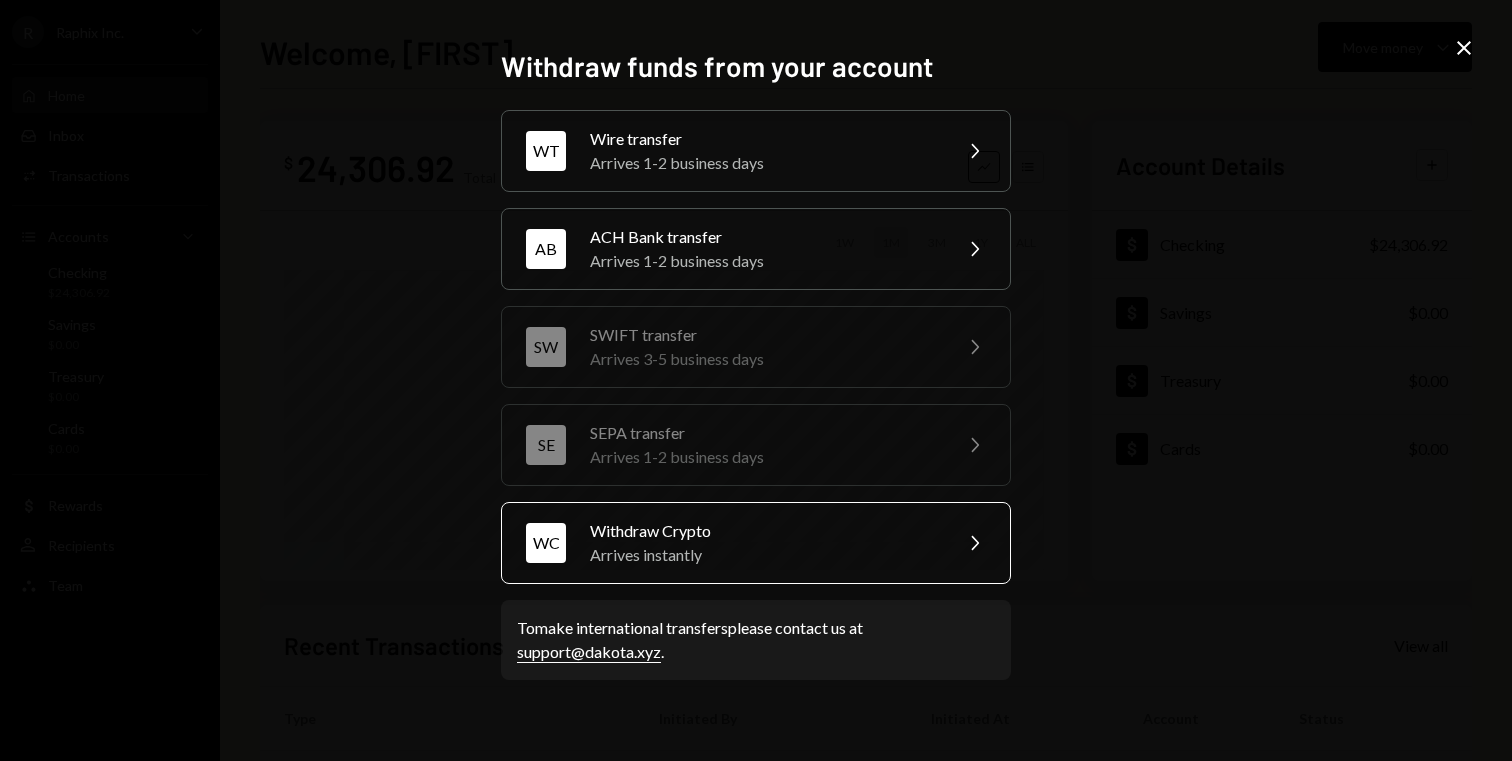 click on "WC Withdraw Crypto Arrives instantly Chevron Right" at bounding box center (756, 543) 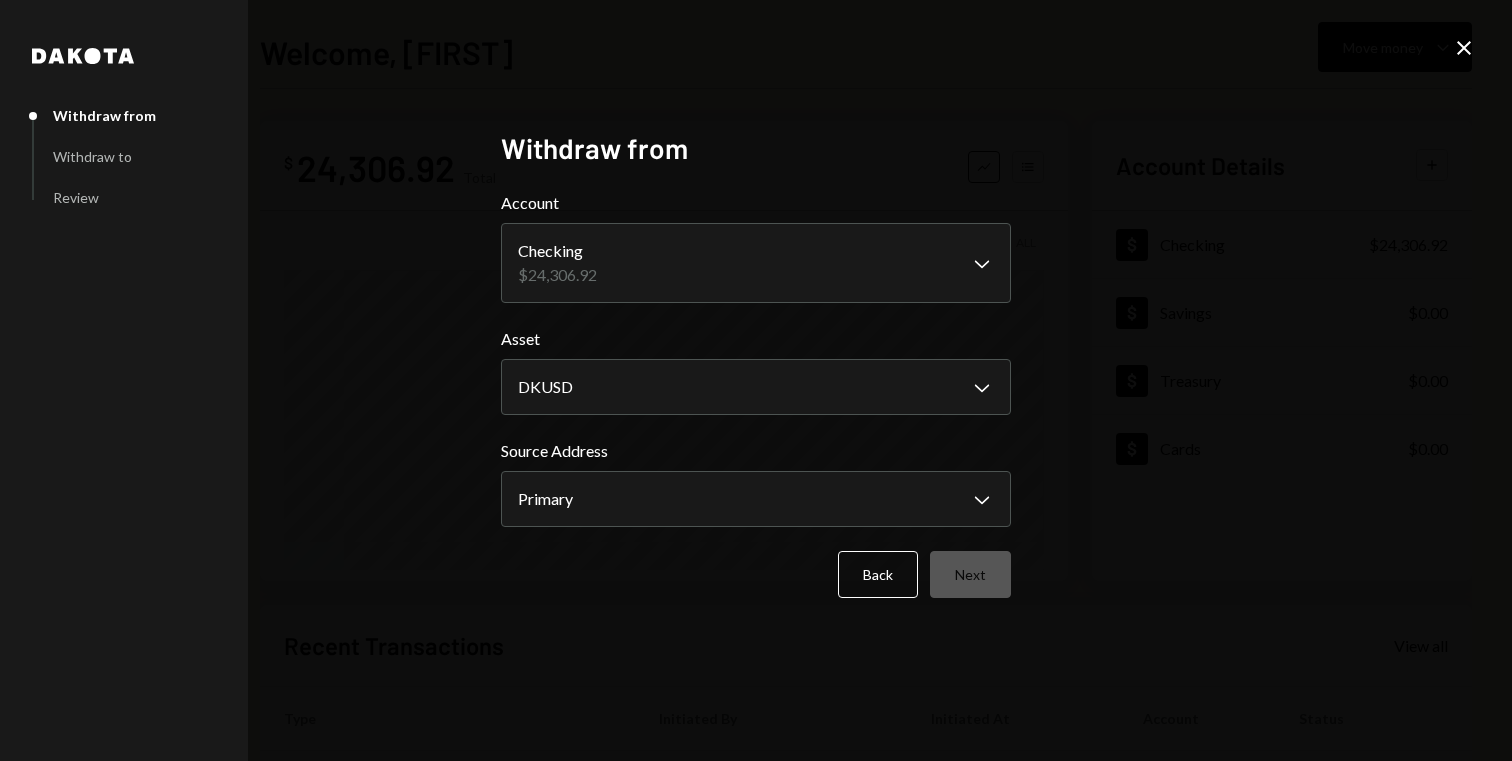 click on "Back Next" at bounding box center [756, 574] 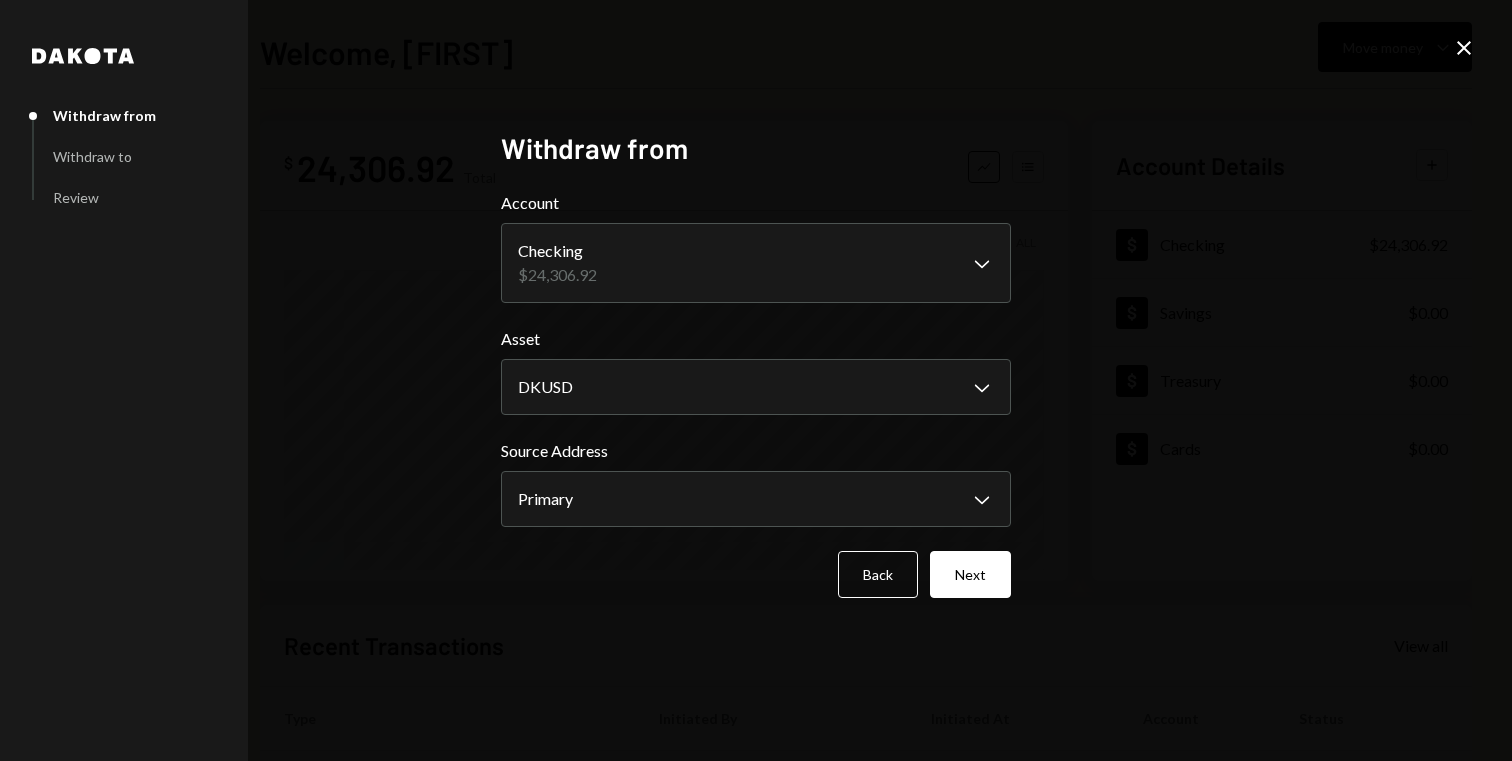 click on "**********" at bounding box center [756, 394] 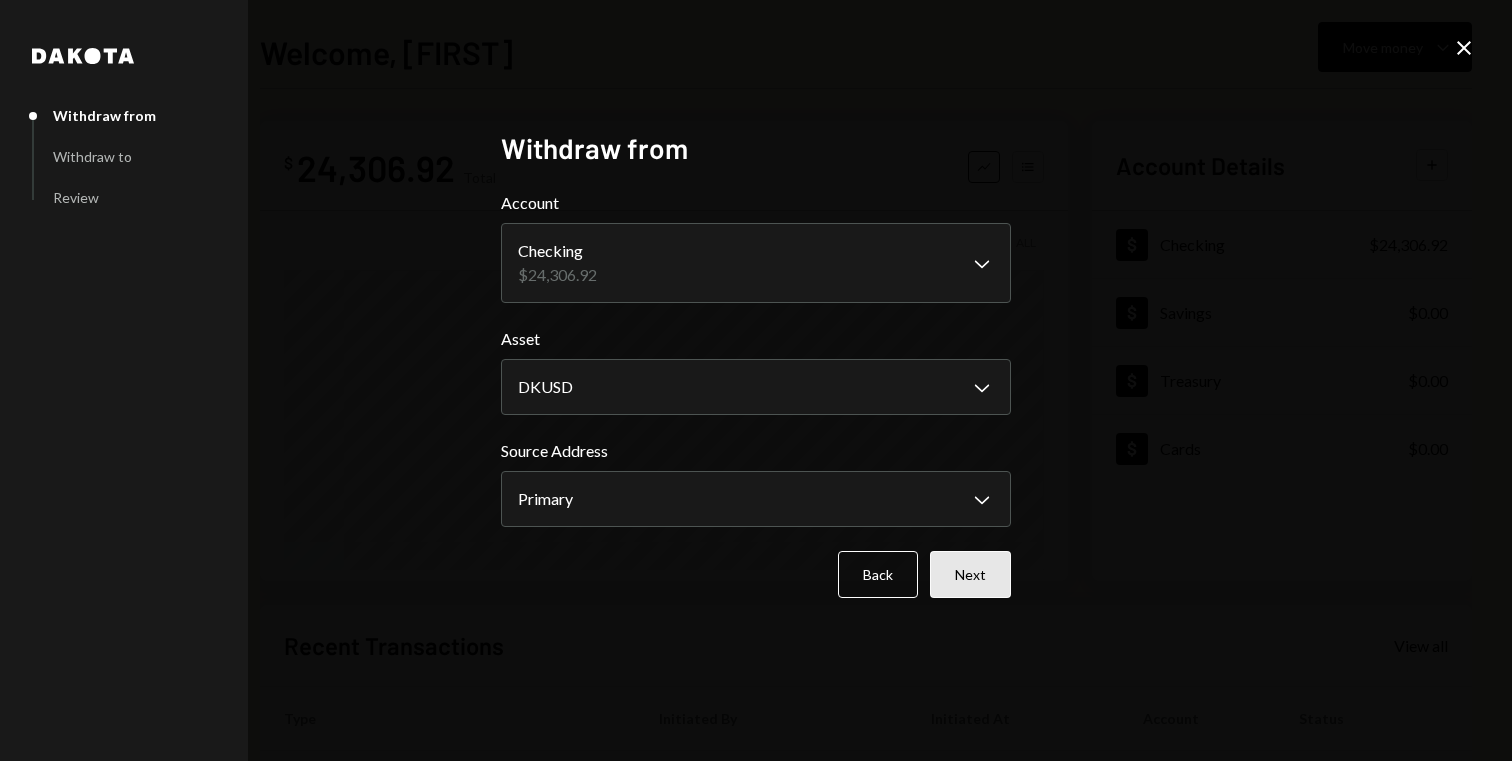 click on "Next" at bounding box center (970, 574) 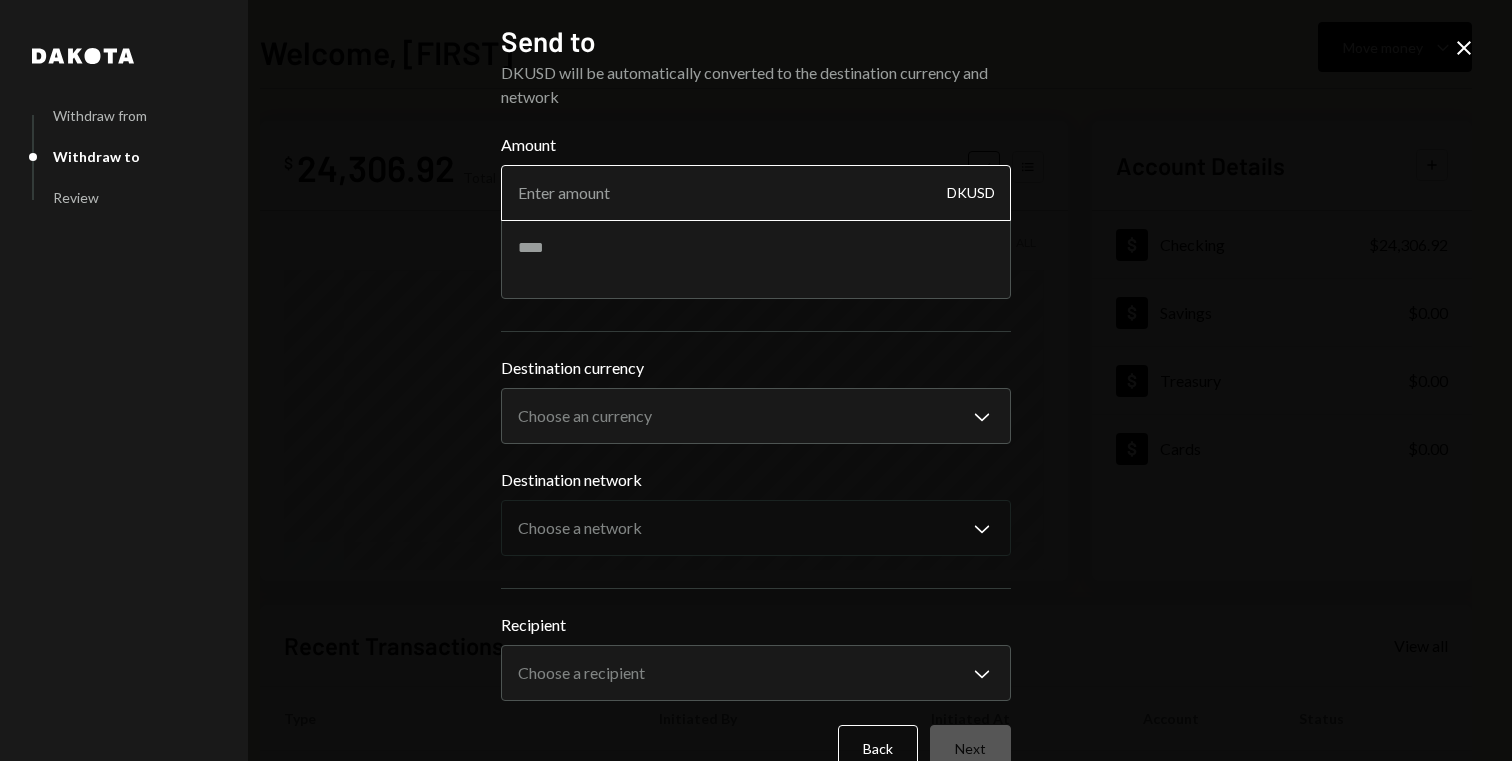 click on "Amount" at bounding box center [756, 193] 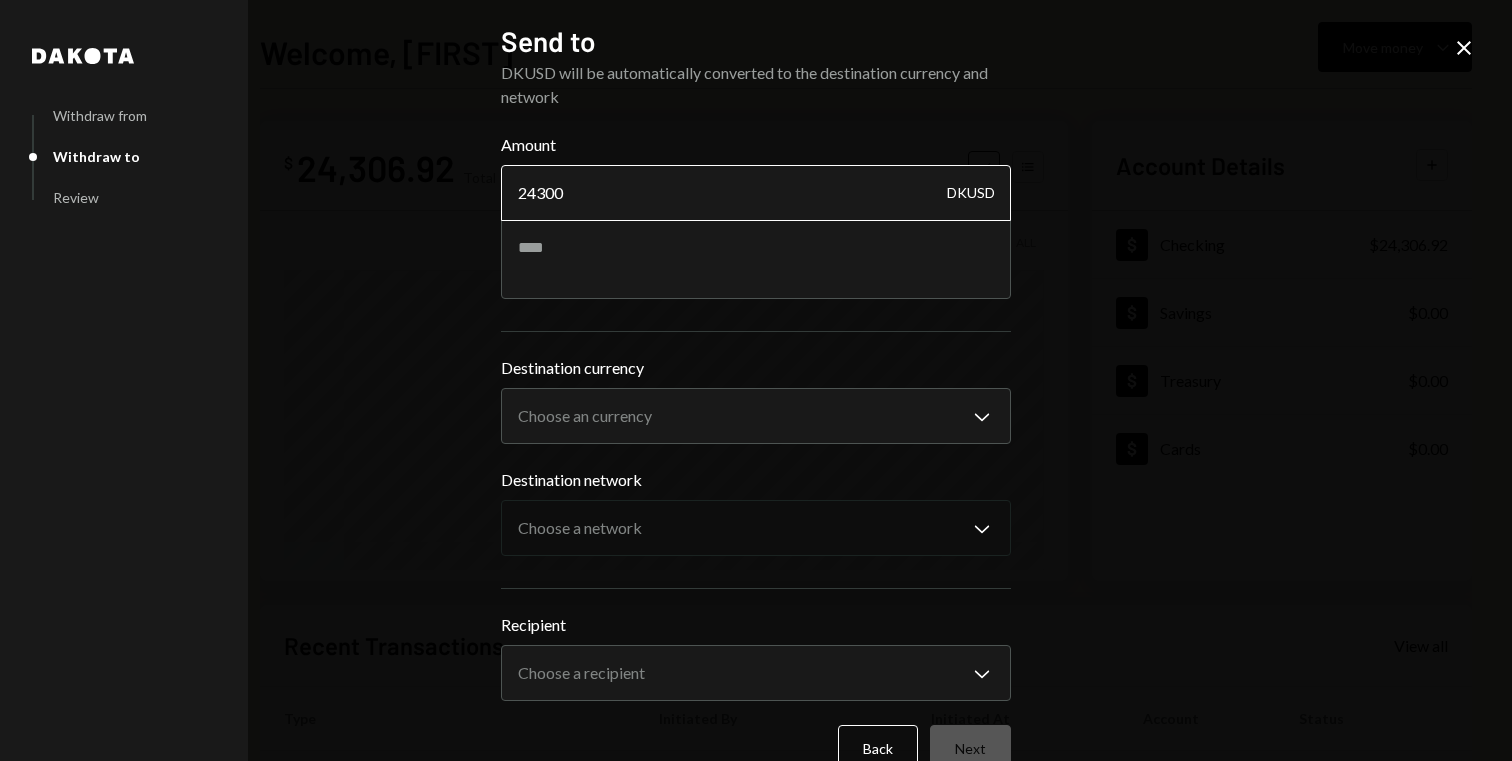 type on "24300" 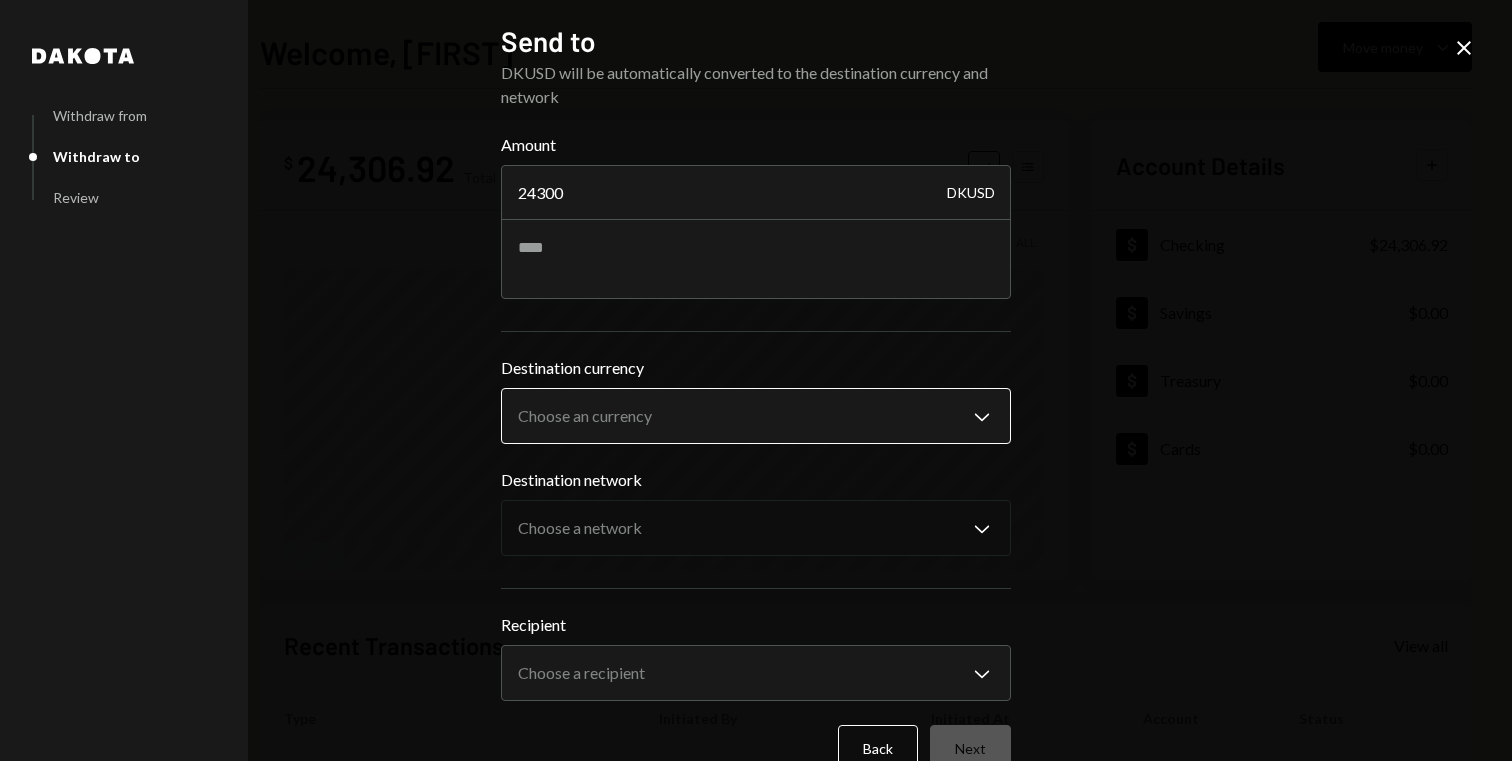 click on "R Raphix Inc. Caret Down Home Home Inbox Inbox Activities Transactions Accounts Accounts Caret Down Checking $24,306.92 Savings $0.00 Treasury $0.00 Cards $0.00 Dollar Rewards User Recipients Team Team Welcome, Rafael Move money Caret Down $ 24,306.92 Total Graph Accounts 1W 1M 3M 1Y ALL Account Details Plus Dollar Checking $24,306.92 Dollar Savings $0.00 Dollar Treasury $0.00 Dollar Cards $0.00 Recent Transactions View all Type Initiated By Initiated At Account Status Bank Deposit $24,300.00 SLASH - 3SCOMPUT 07/14/25 1:41 PM Checking Completed Withdrawal 39,999.99  DKUSD Rafael Pino Batory 07/14/25 1:00 PM Checking Completed Bank Deposit $39,998.87 WISE US INC 07/14/25 12:47 PM Checking Completed Withdrawal 11,703.07  DKUSD Rafael Pino Batory 07/07/25 1:37 PM Checking Completed Bank Deposit $11,700.00 ROBOGATHER INC. 07/07/25 10:33 AM Checking Completed /dashboard Dakota Withdraw from Withdraw to Review Send to DKUSD will be automatically converted to the destination currency and network Amount 24300 DKUSD" at bounding box center [756, 380] 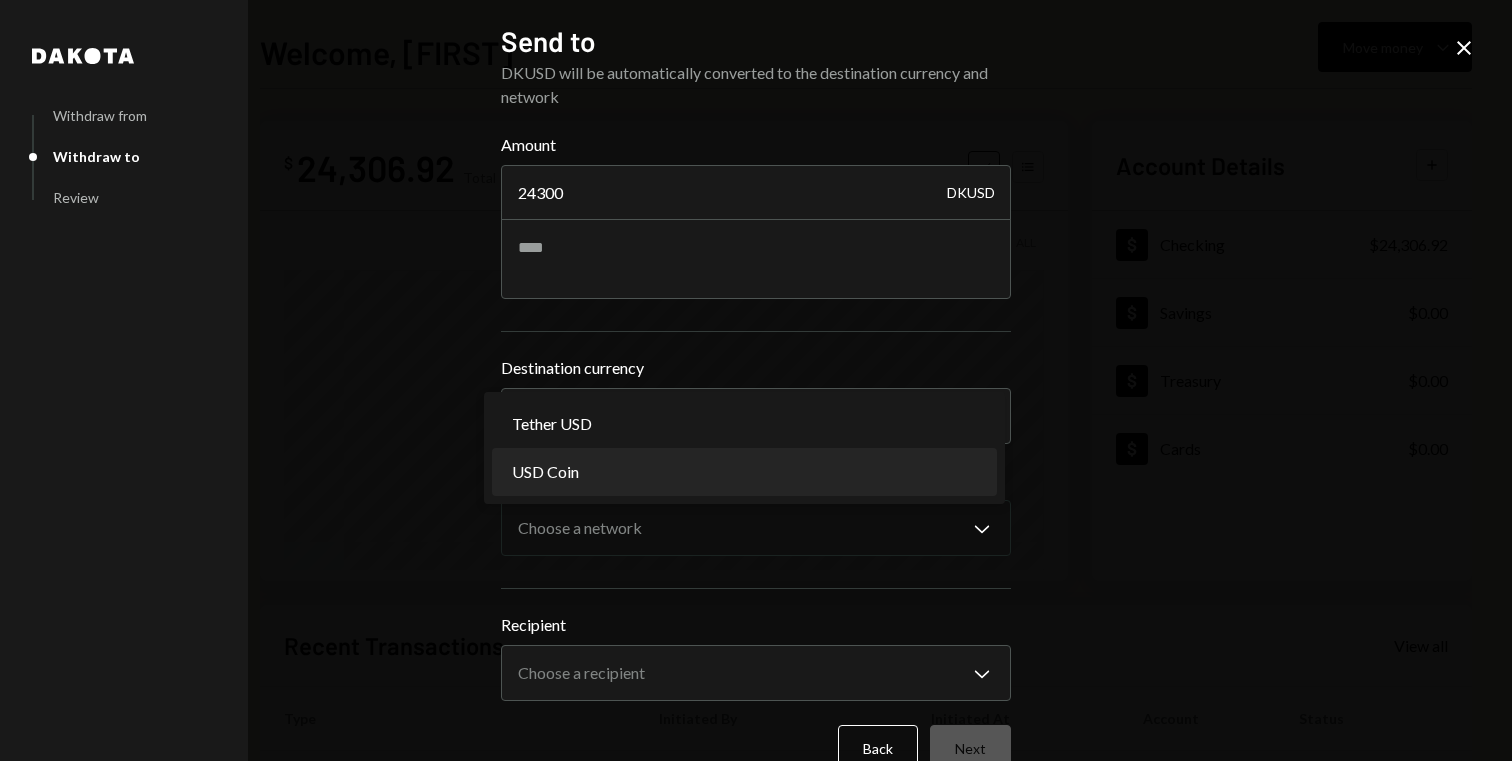 select on "****" 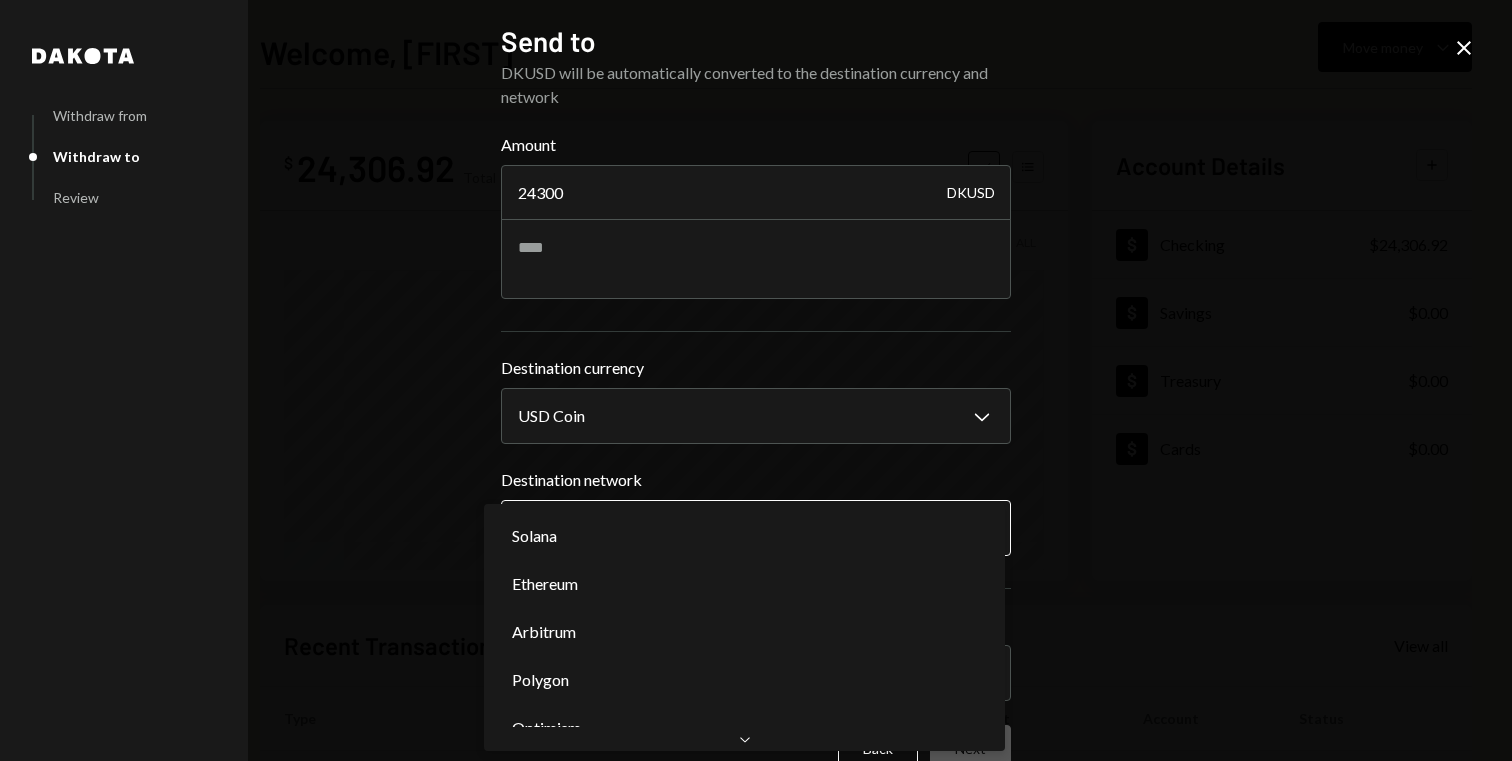 click on "R Raphix Inc. Caret Down Home Home Inbox Inbox Activities Transactions Accounts Accounts Caret Down Checking $24,306.92 Savings $0.00 Treasury $0.00 Cards $0.00 Dollar Rewards User Recipients Team Team Welcome, Rafael Move money Caret Down $ 24,306.92 Total Graph Accounts 1W 1M 3M 1Y ALL Account Details Plus Dollar Checking $24,306.92 Dollar Savings $0.00 Dollar Treasury $0.00 Dollar Cards $0.00 Recent Transactions View all Type Initiated By Initiated At Account Status Bank Deposit $24,300.00 SLASH - 3SCOMPUT 07/14/25 1:41 PM Checking Completed Withdrawal 39,999.99  DKUSD Rafael Pino Batory 07/14/25 1:00 PM Checking Completed Bank Deposit $39,998.87 WISE US INC 07/14/25 12:47 PM Checking Completed Withdrawal 11,703.07  DKUSD Rafael Pino Batory 07/07/25 1:37 PM Checking Completed Bank Deposit $11,700.00 ROBOGATHER INC. 07/07/25 10:33 AM Checking Completed /dashboard Dakota Withdraw from Withdraw to Review Send to DKUSD will be automatically converted to the destination currency and network Amount 24300 DKUSD" at bounding box center [756, 380] 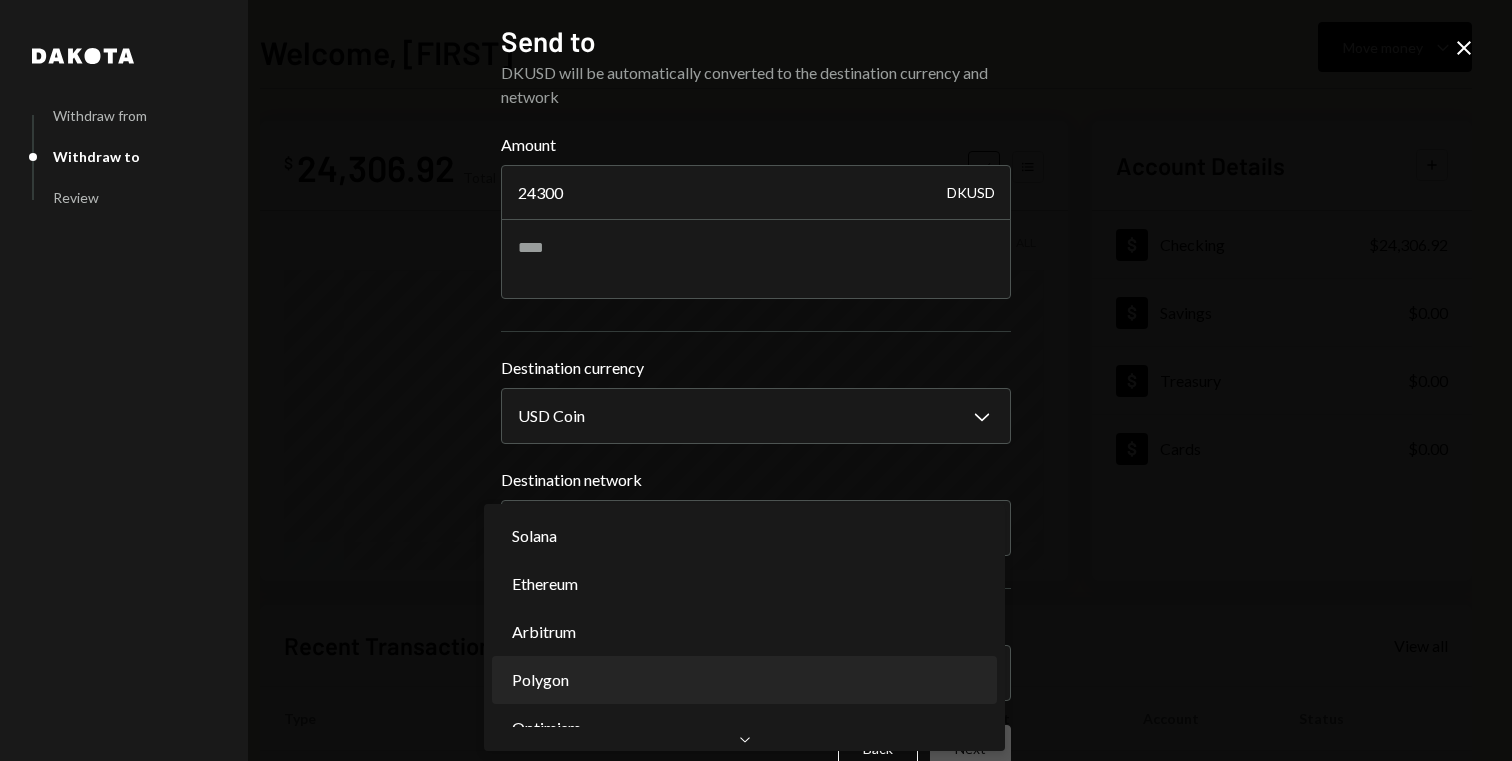 select on "**********" 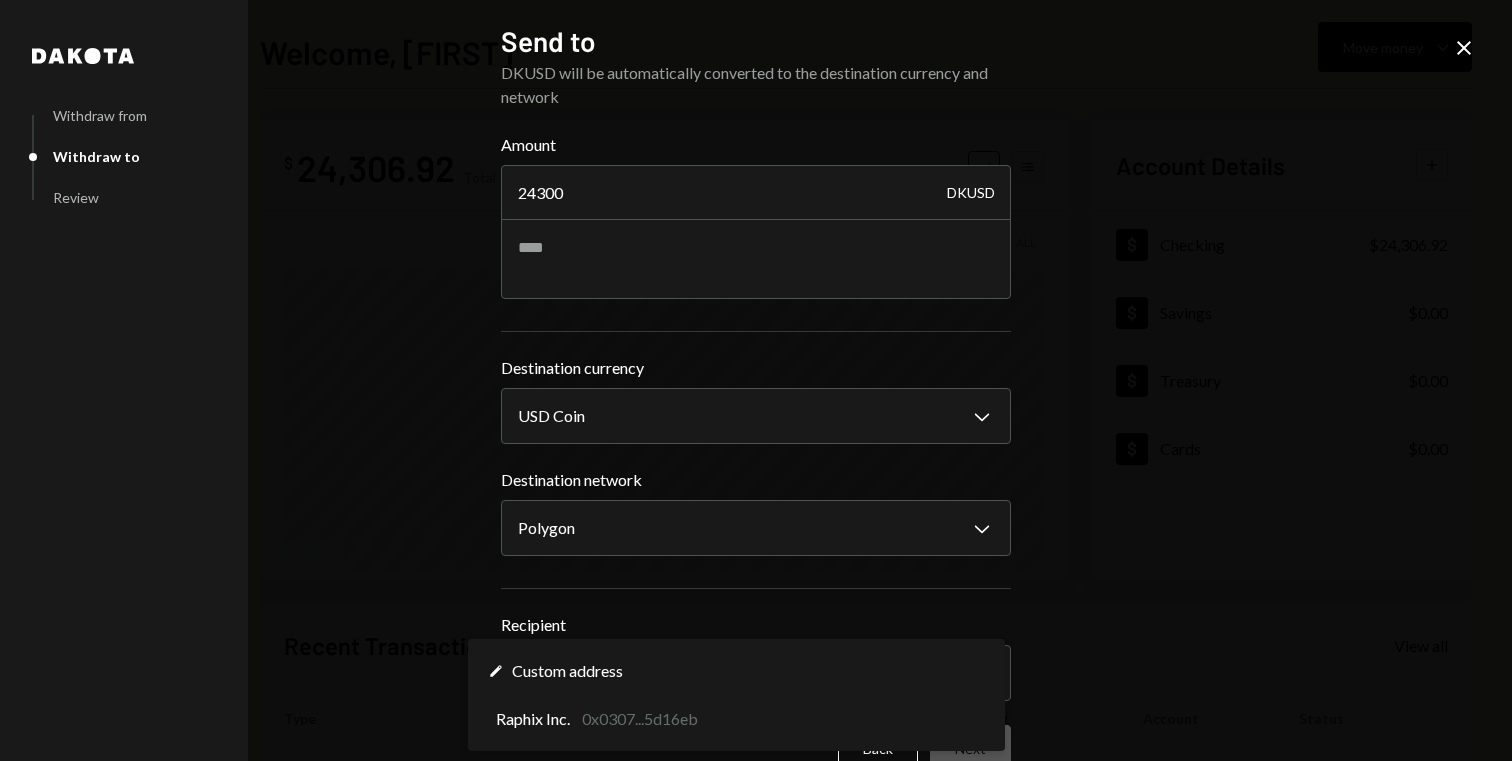 click on "R Raphix Inc. Caret Down Home Home Inbox Inbox Activities Transactions Accounts Accounts Caret Down Checking $24,306.92 Savings $0.00 Treasury $0.00 Cards $0.00 Dollar Rewards User Recipients Team Team Welcome, Rafael Move money Caret Down $ 24,306.92 Total Graph Accounts 1W 1M 3M 1Y ALL Account Details Plus Dollar Checking $24,306.92 Dollar Savings $0.00 Dollar Treasury $0.00 Dollar Cards $0.00 Recent Transactions View all Type Initiated By Initiated At Account Status Bank Deposit $24,300.00 SLASH - 3SCOMPUT 07/14/25 1:41 PM Checking Completed Withdrawal 39,999.99  DKUSD Rafael Pino Batory 07/14/25 1:00 PM Checking Completed Bank Deposit $39,998.87 WISE US INC 07/14/25 12:47 PM Checking Completed Withdrawal 11,703.07  DKUSD Rafael Pino Batory 07/07/25 1:37 PM Checking Completed Bank Deposit $11,700.00 ROBOGATHER INC. 07/07/25 10:33 AM Checking Completed /dashboard Dakota Withdraw from Withdraw to Review Send to DKUSD will be automatically converted to the destination currency and network Amount 24300 DKUSD" at bounding box center (756, 380) 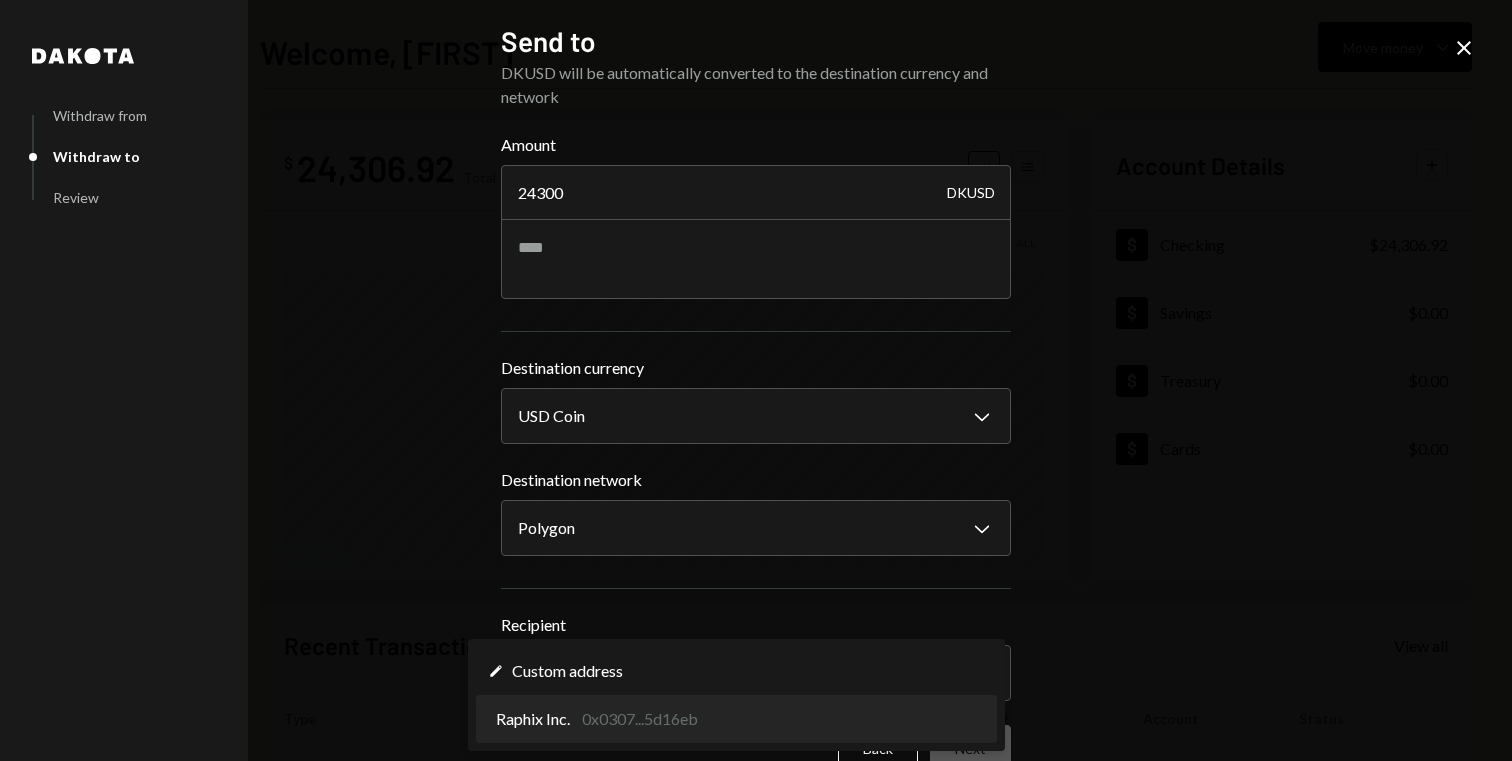 select on "**********" 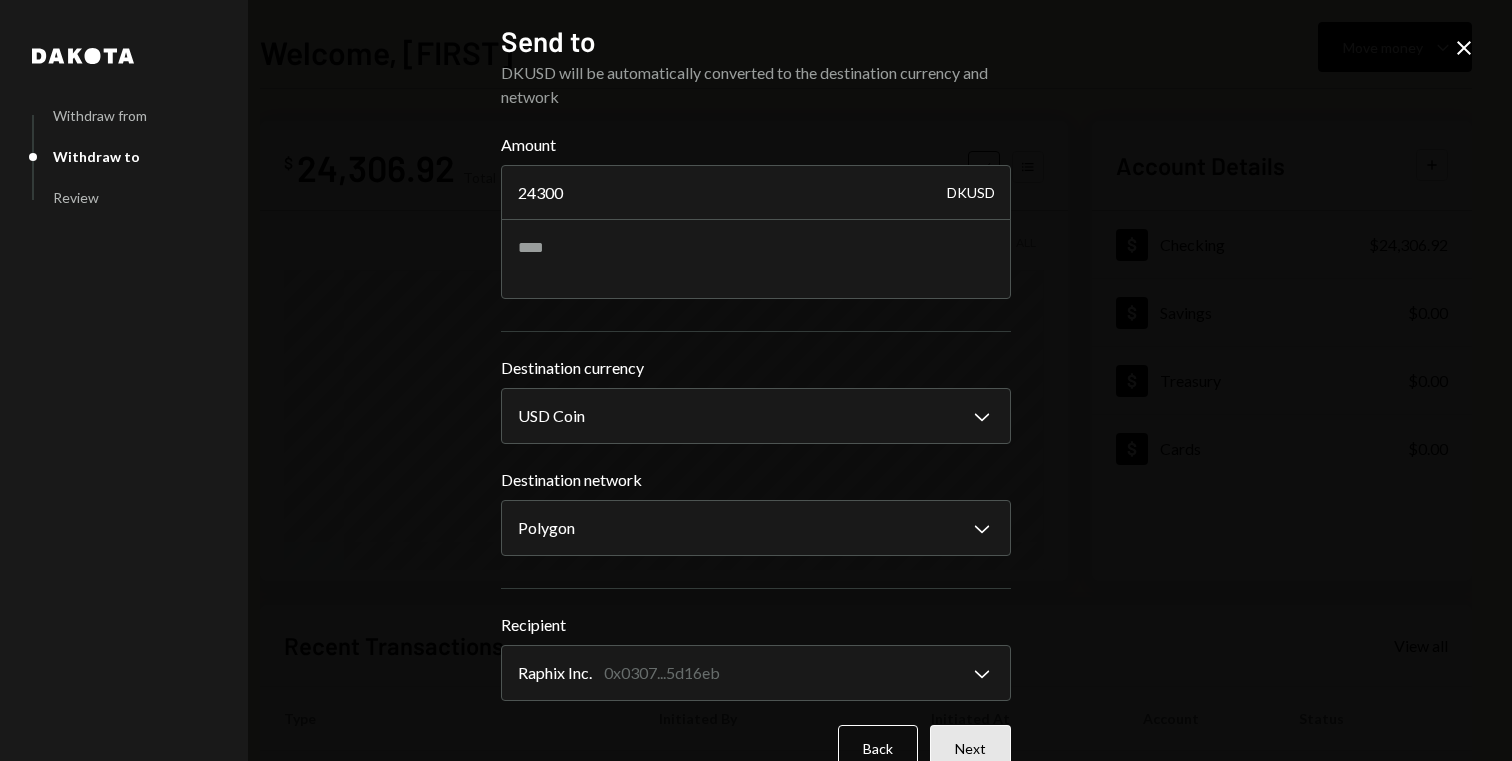 click on "Next" at bounding box center [970, 748] 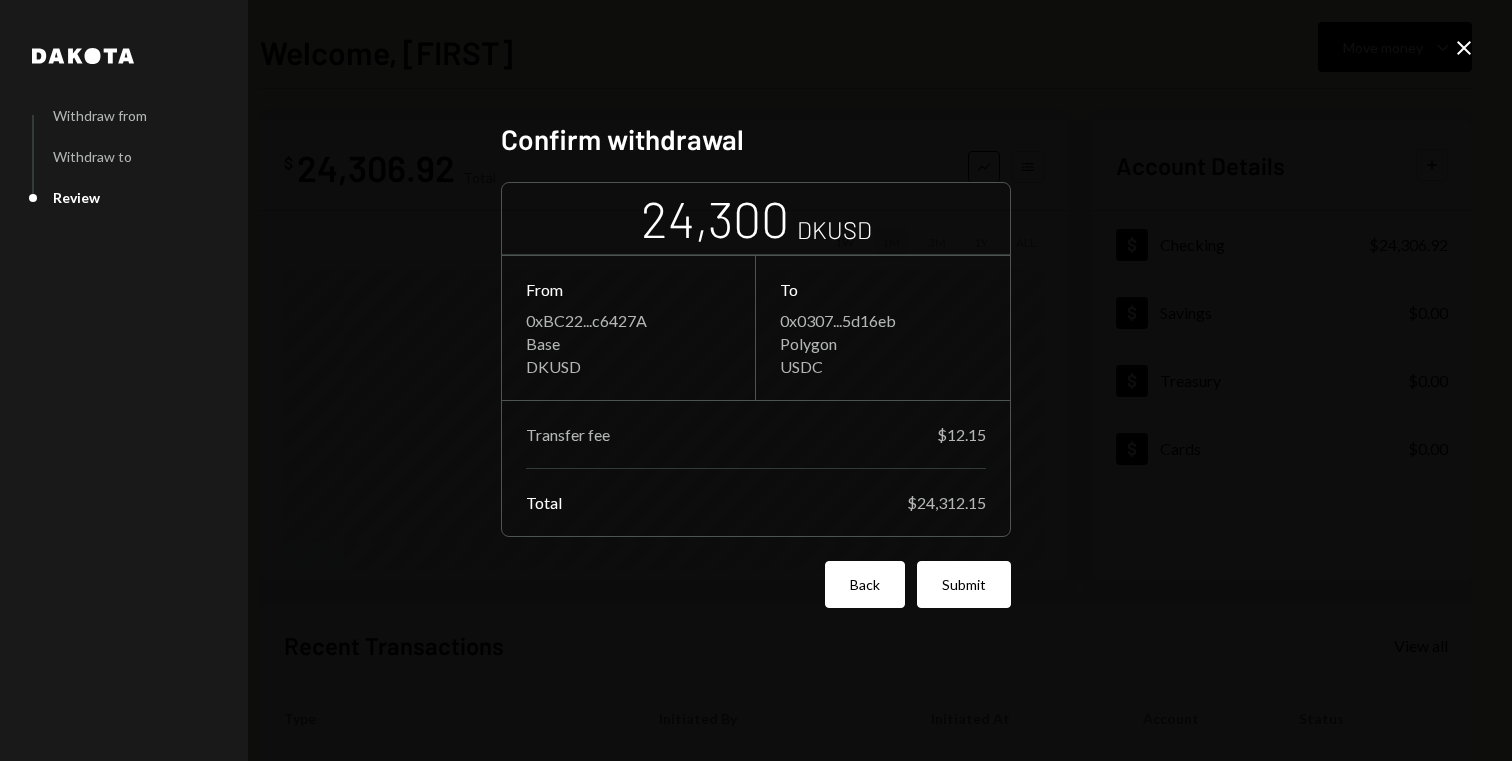 click on "Back" at bounding box center [865, 584] 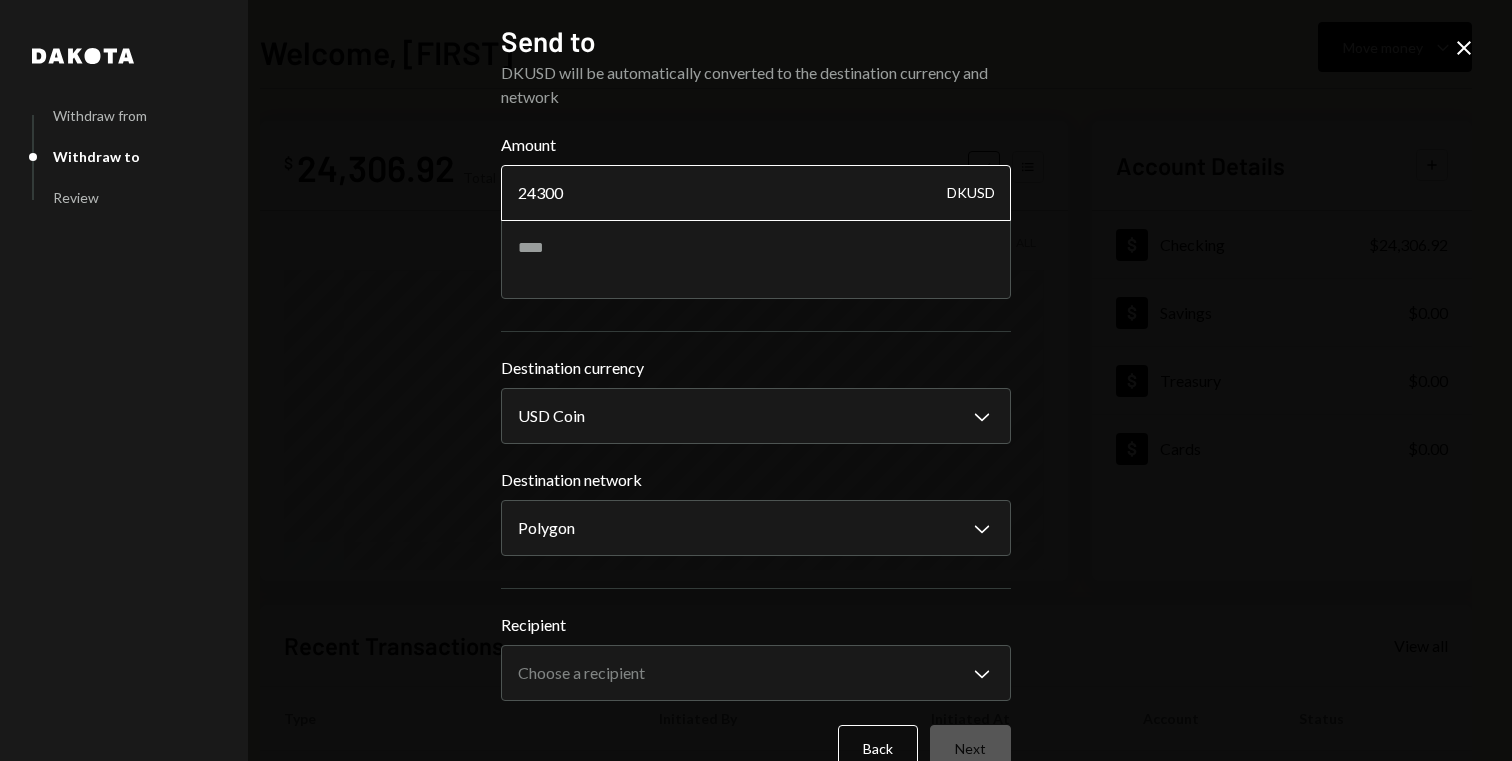 drag, startPoint x: 530, startPoint y: 192, endPoint x: 629, endPoint y: 192, distance: 99 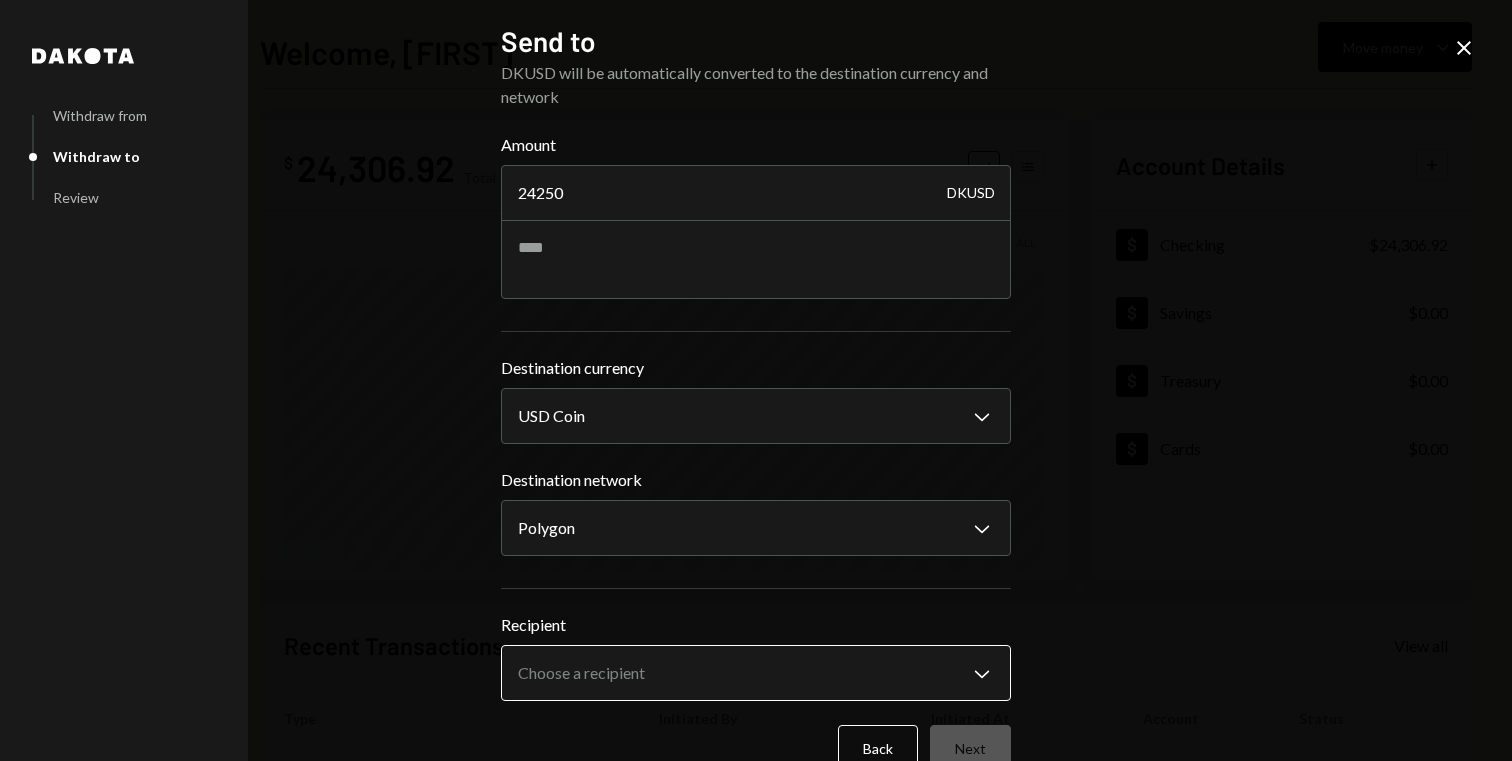 type on "24250" 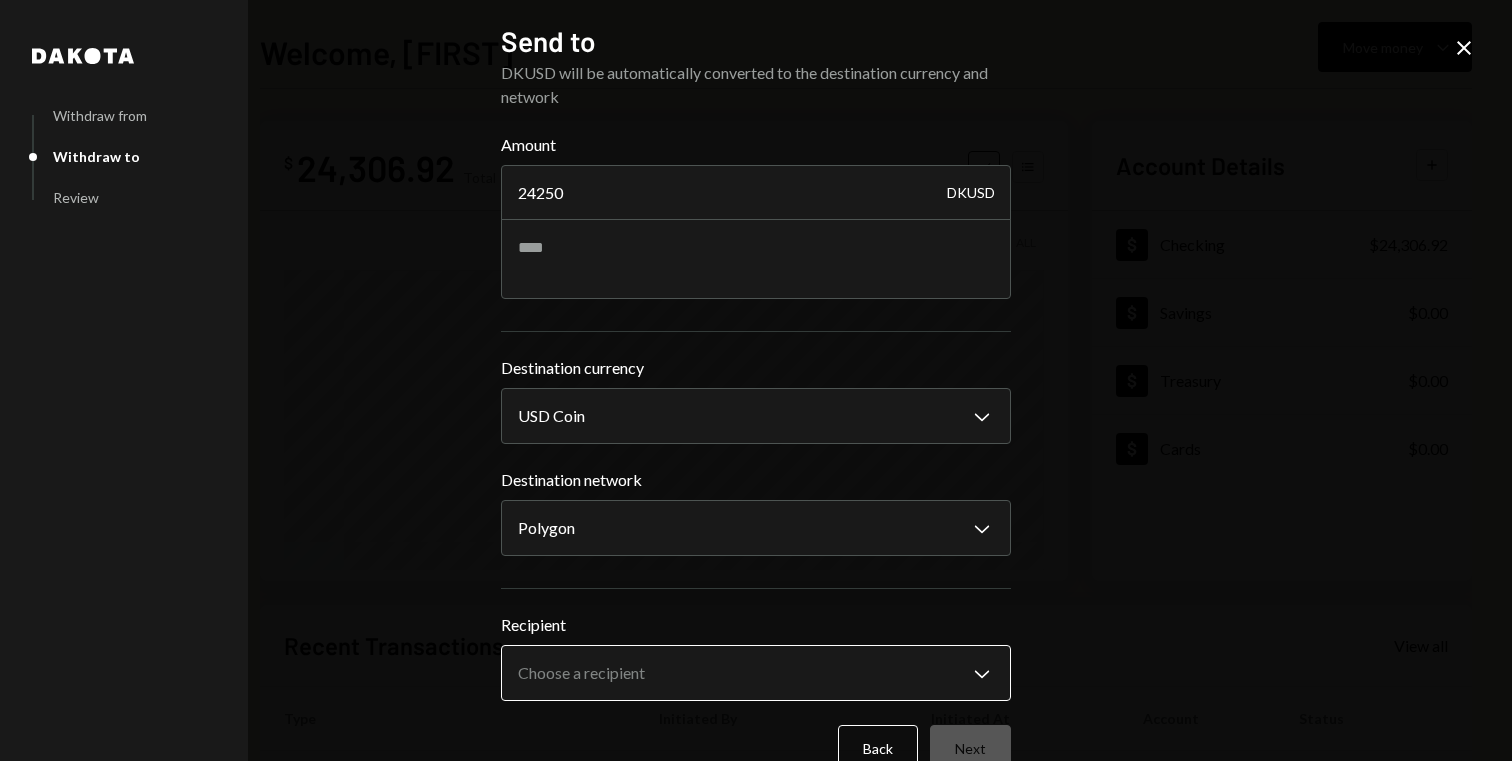 click on "R Raphix Inc. Caret Down Home Home Inbox Inbox Activities Transactions Accounts Accounts Caret Down Checking $24,306.92 Savings $0.00 Treasury $0.00 Cards $0.00 Dollar Rewards User Recipients Team Team Welcome, Rafael Move money Caret Down $ 24,306.92 Total Graph Accounts 1W 1M 3M 1Y ALL Account Details Plus Dollar Checking $24,306.92 Dollar Savings $0.00 Dollar Treasury $0.00 Dollar Cards $0.00 Recent Transactions View all Type Initiated By Initiated At Account Status Bank Deposit $24,300.00 SLASH - 3SCOMPUT 07/14/25 1:41 PM Checking Completed Withdrawal 39,999.99  DKUSD Rafael Pino Batory 07/14/25 1:00 PM Checking Completed Bank Deposit $39,998.87 WISE US INC 07/14/25 12:47 PM Checking Completed Withdrawal 11,703.07  DKUSD Rafael Pino Batory 07/07/25 1:37 PM Checking Completed Bank Deposit $11,700.00 ROBOGATHER INC. 07/07/25 10:33 AM Checking Completed /dashboard Dakota Withdraw from Withdraw to Review Send to DKUSD will be automatically converted to the destination currency and network Amount 24250 DKUSD" at bounding box center [756, 380] 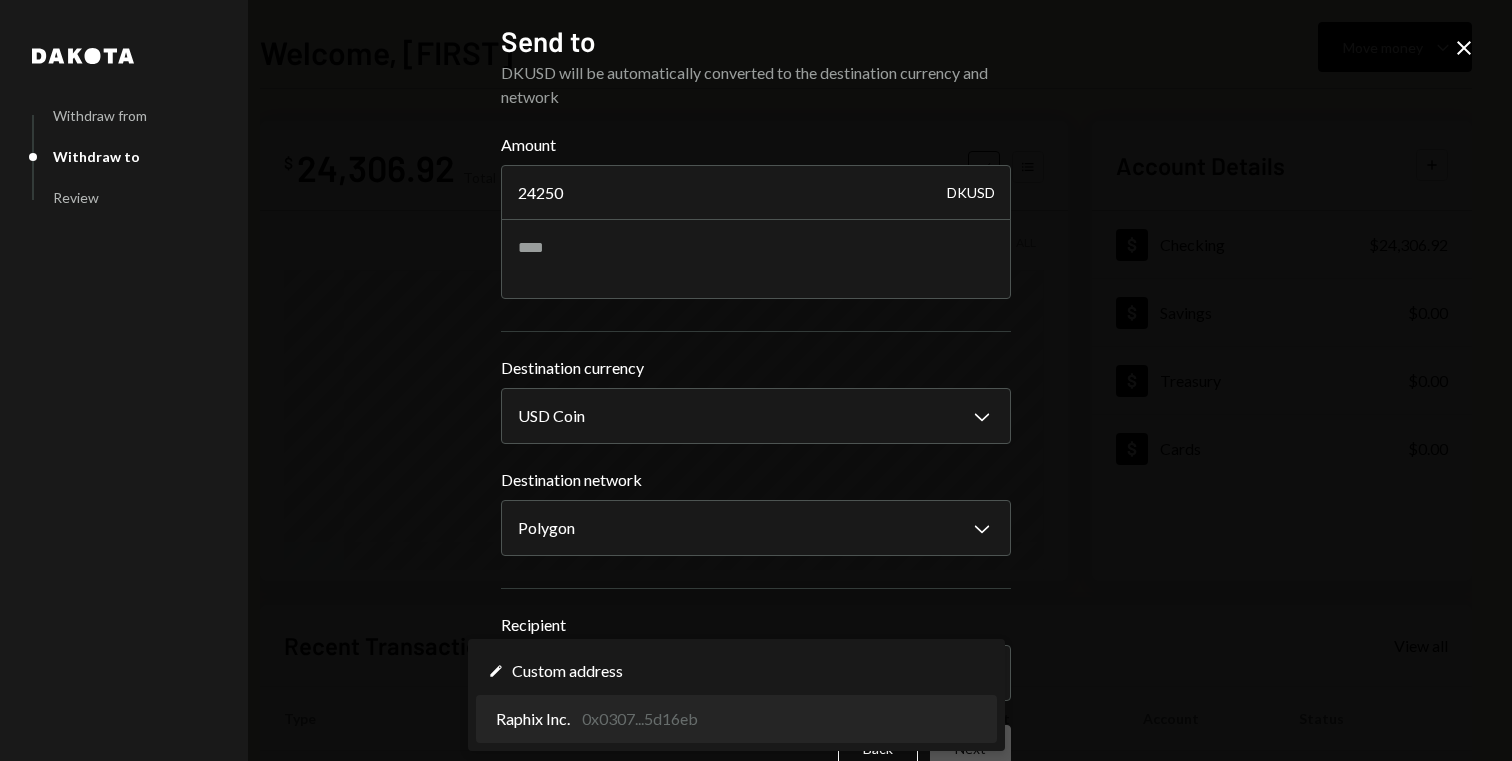 select on "**********" 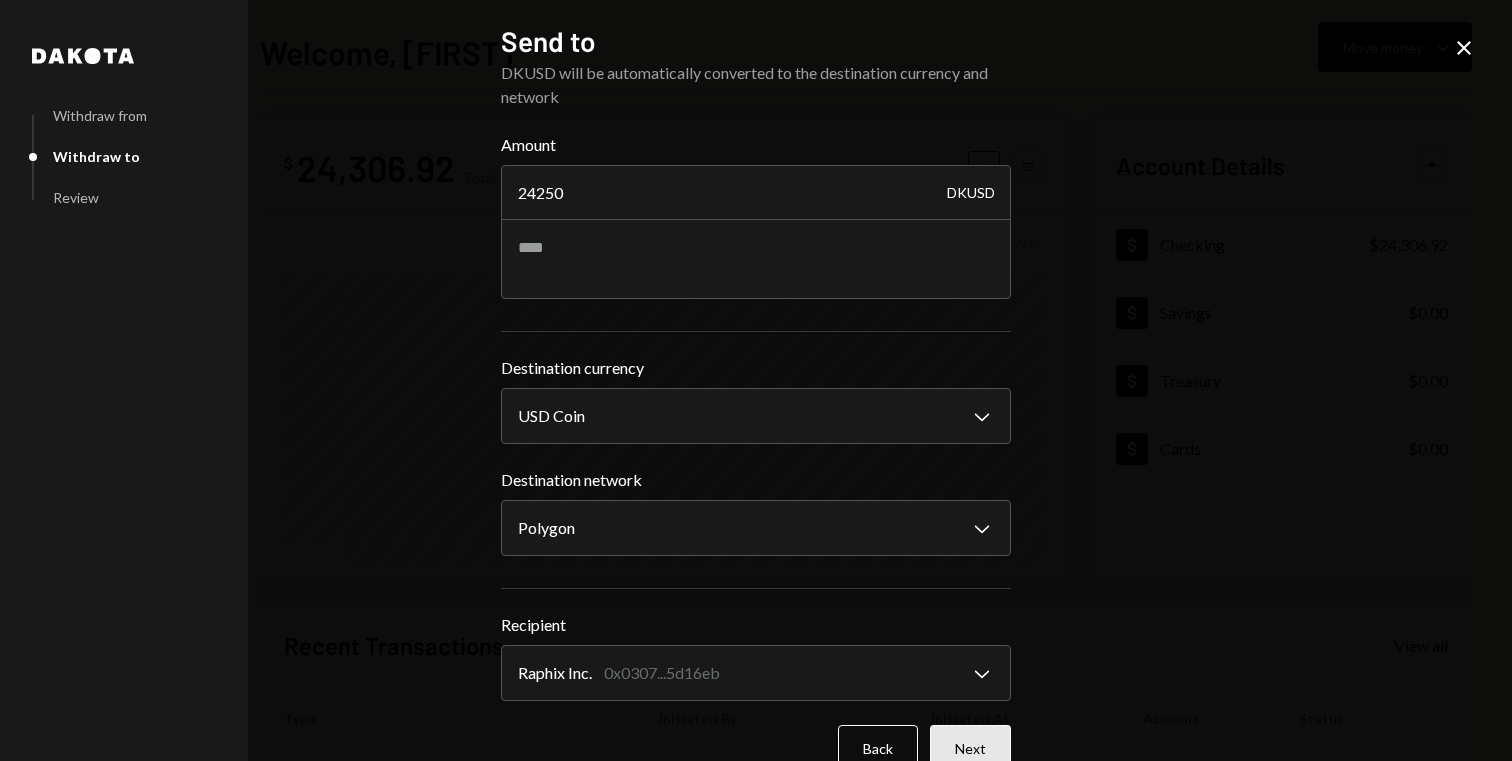 click on "Next" at bounding box center [970, 748] 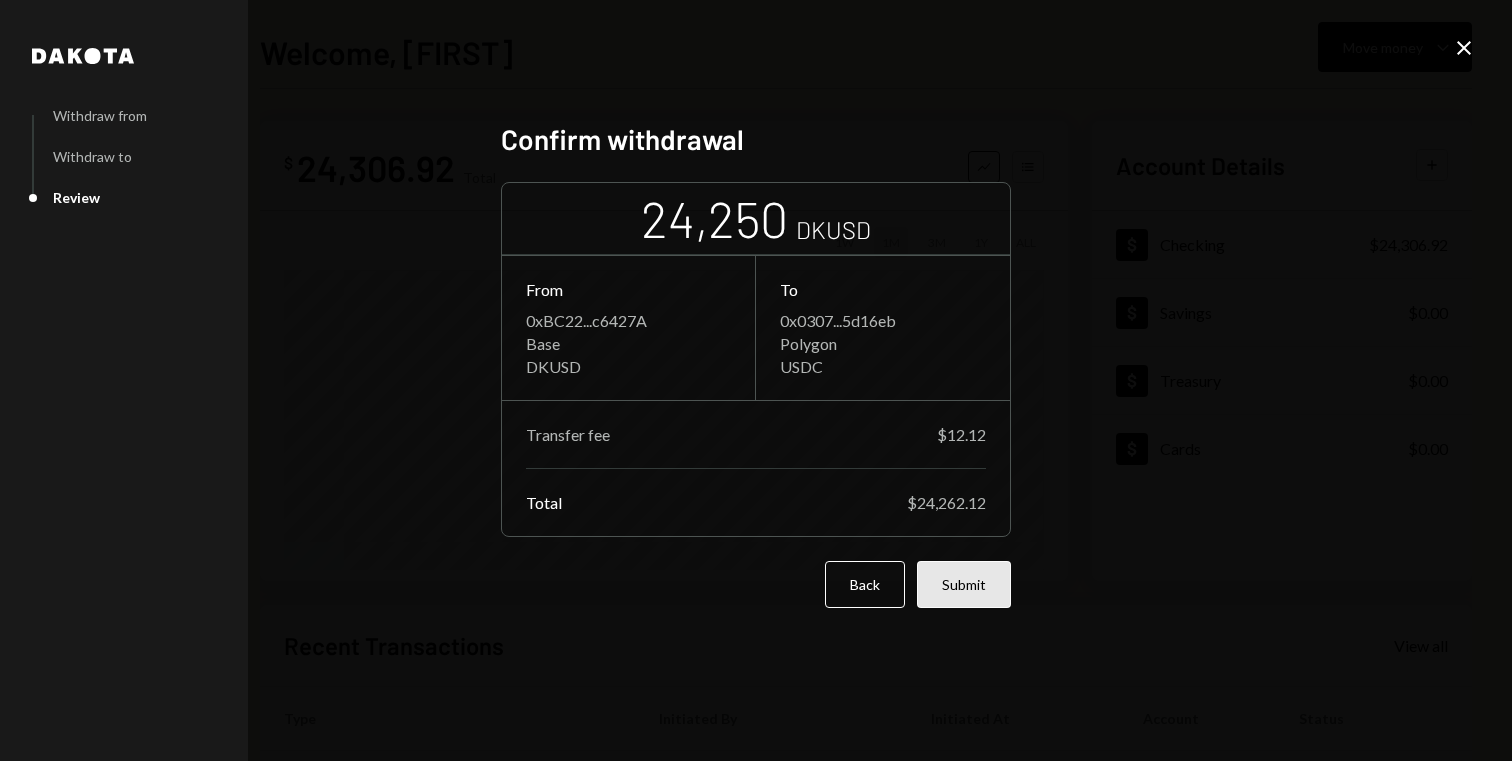 click on "Submit" at bounding box center [964, 584] 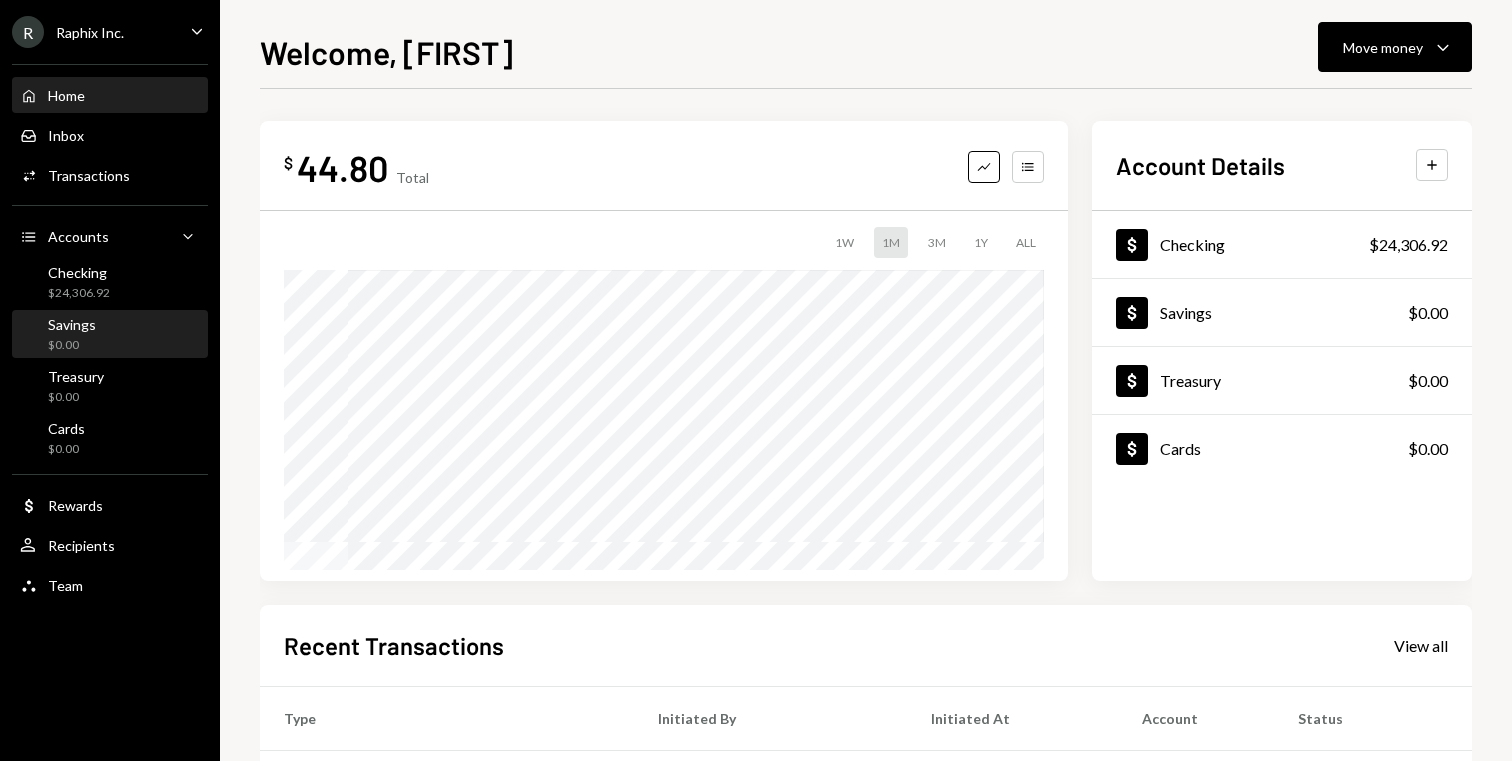 click on "Savings $0.00" at bounding box center [110, 335] 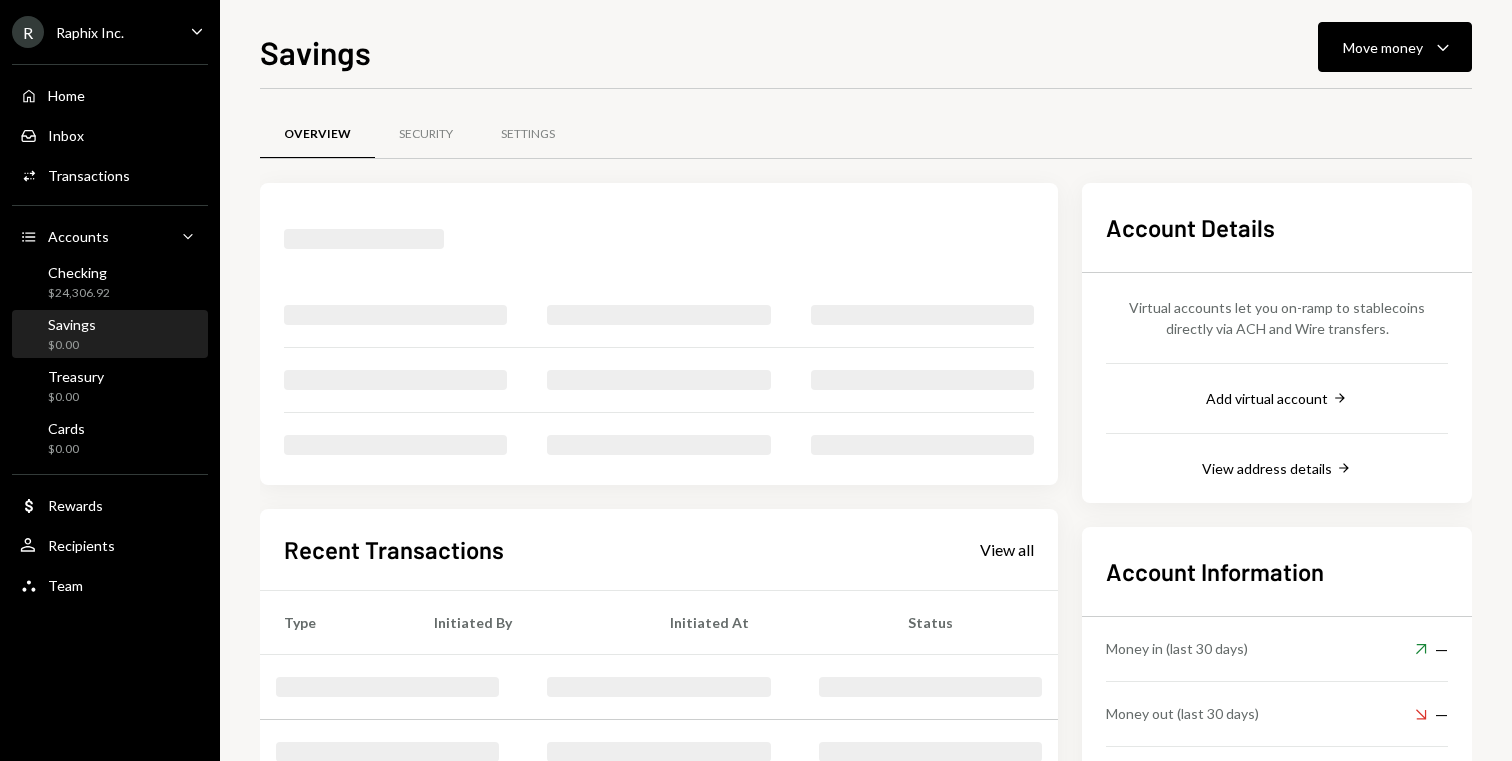 click on "Checking $24,306.92" at bounding box center (110, 283) 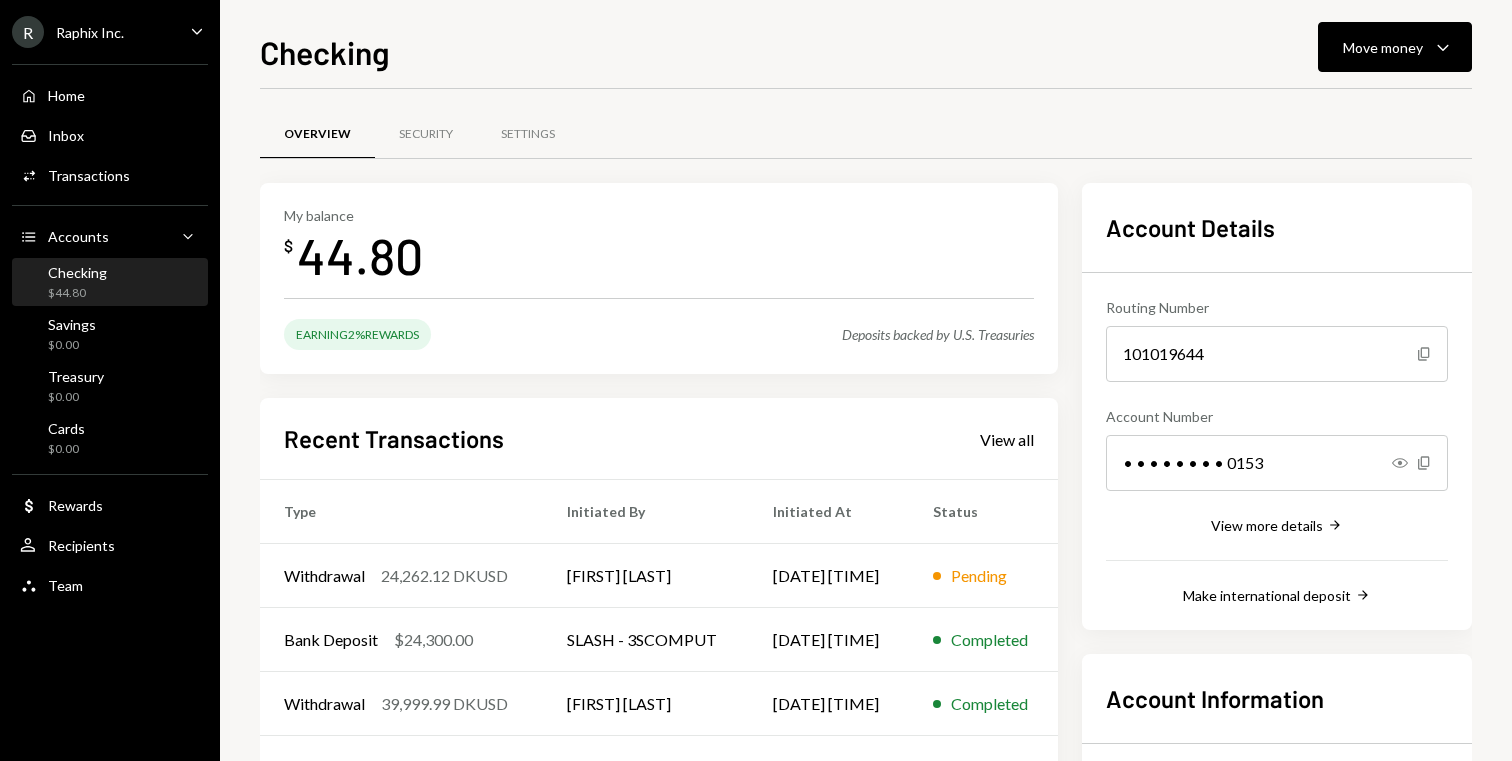 click on "Checking $44.80" at bounding box center [110, 283] 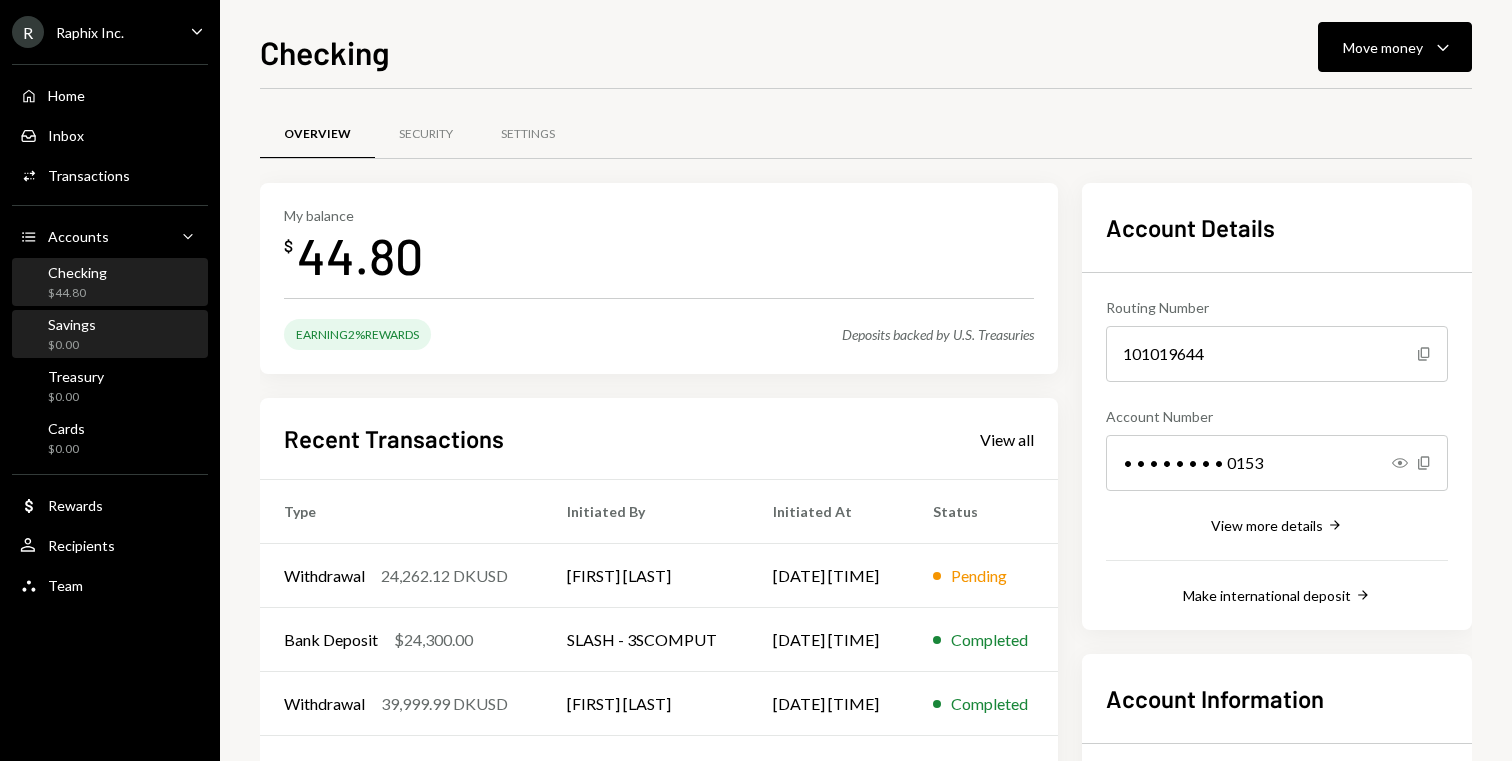 click on "Savings $0.00" at bounding box center [110, 334] 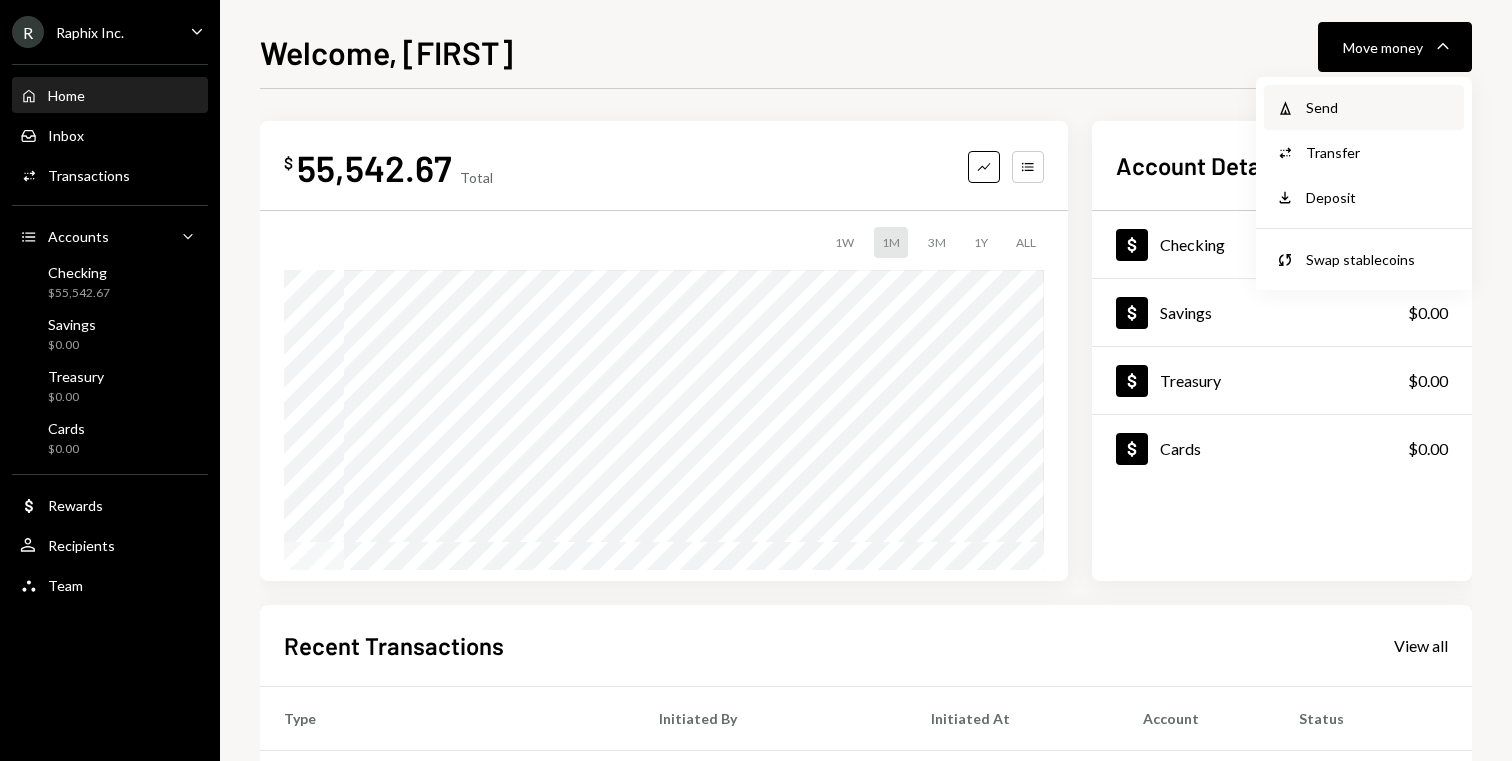 scroll, scrollTop: 0, scrollLeft: 0, axis: both 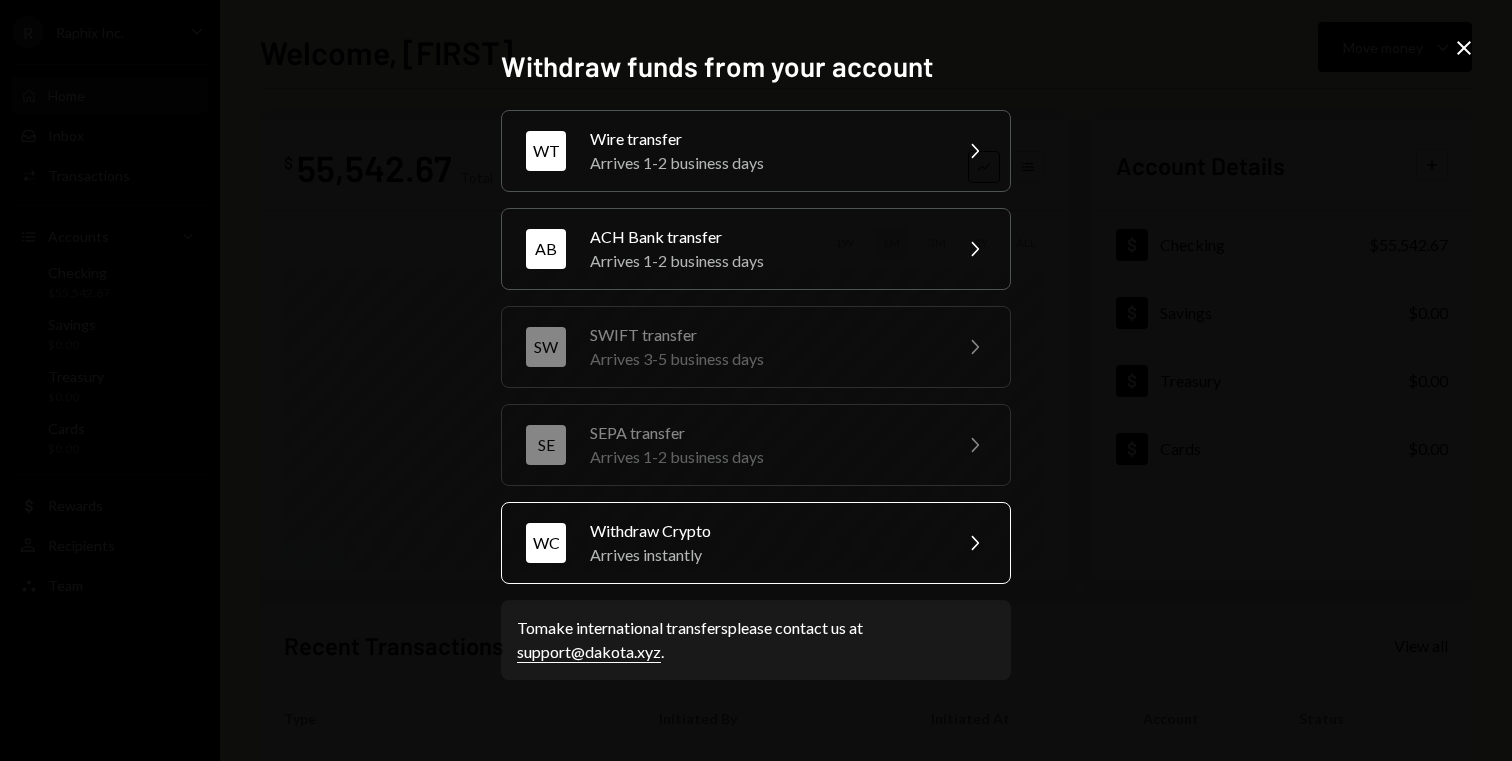 click on "WC Withdraw Crypto Arrives instantly Chevron Right" at bounding box center (756, 543) 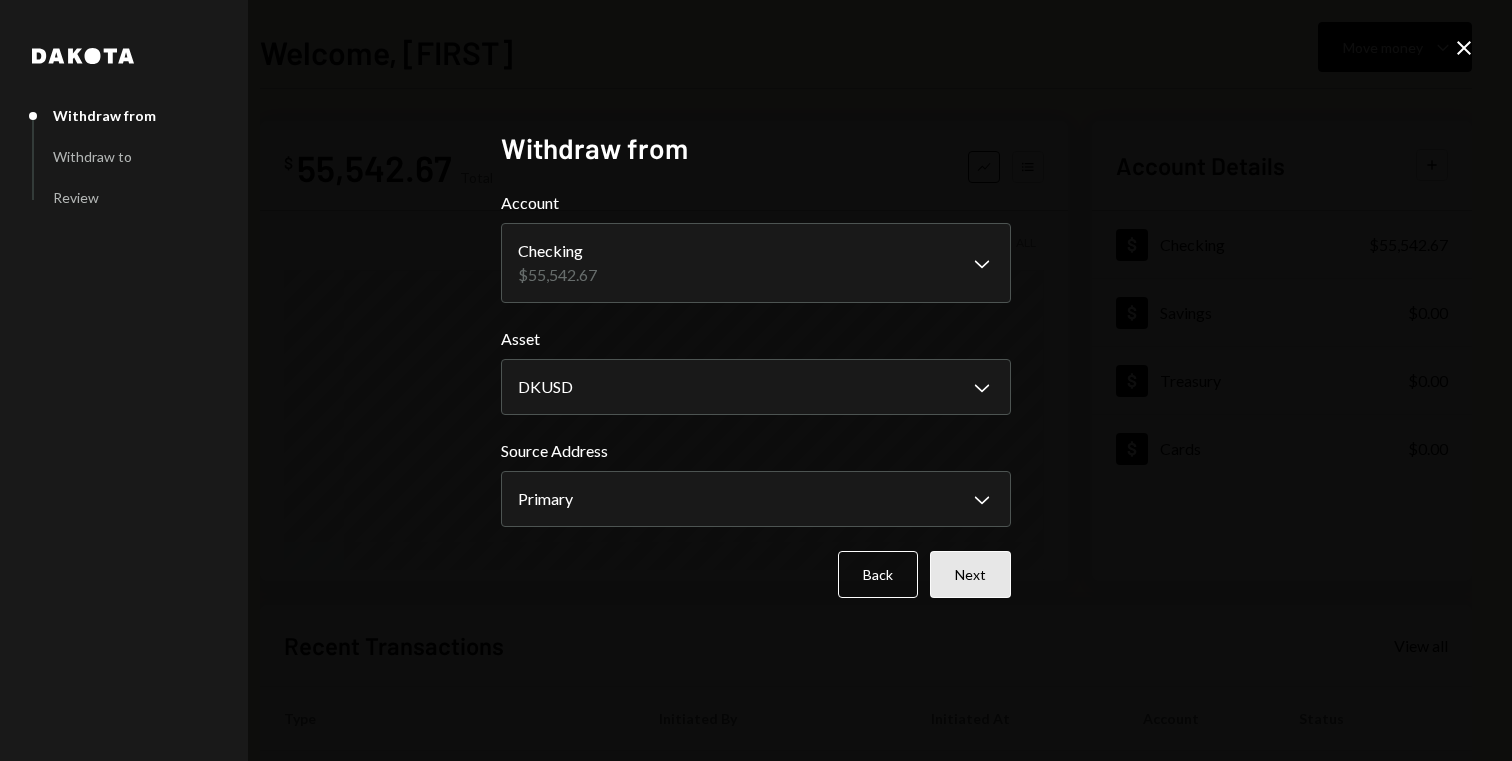 click on "Next" at bounding box center (970, 574) 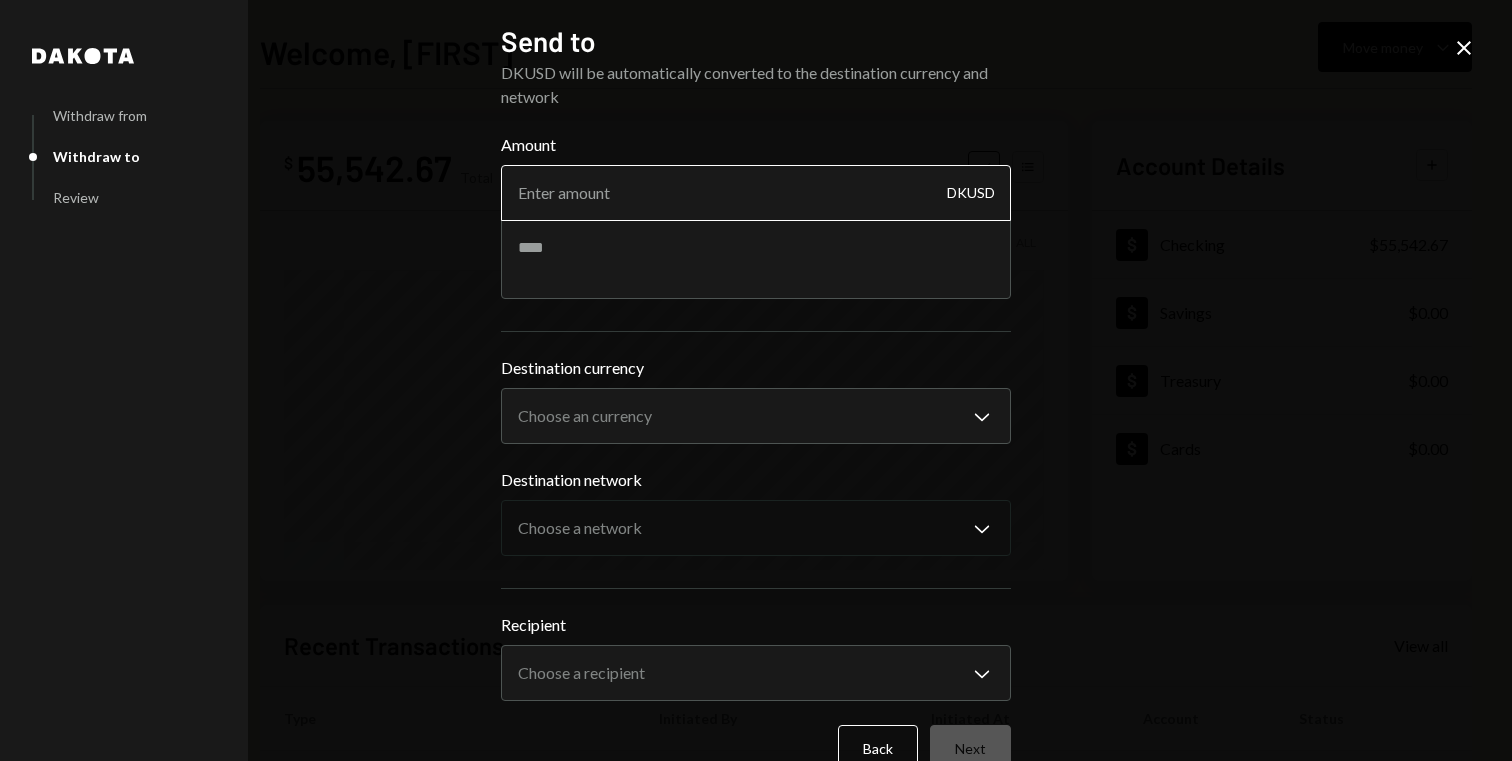 click on "Amount" at bounding box center (756, 193) 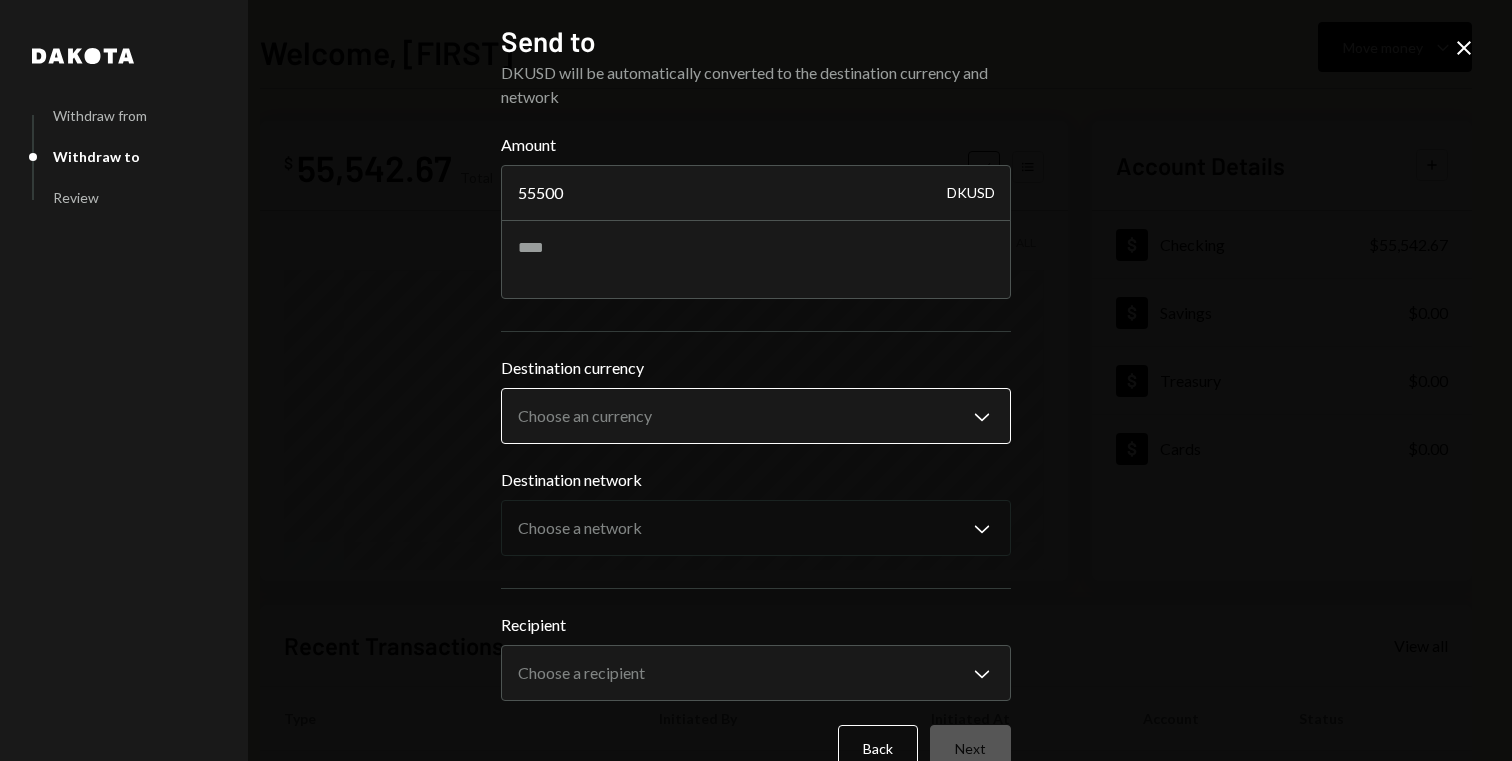 type on "55500" 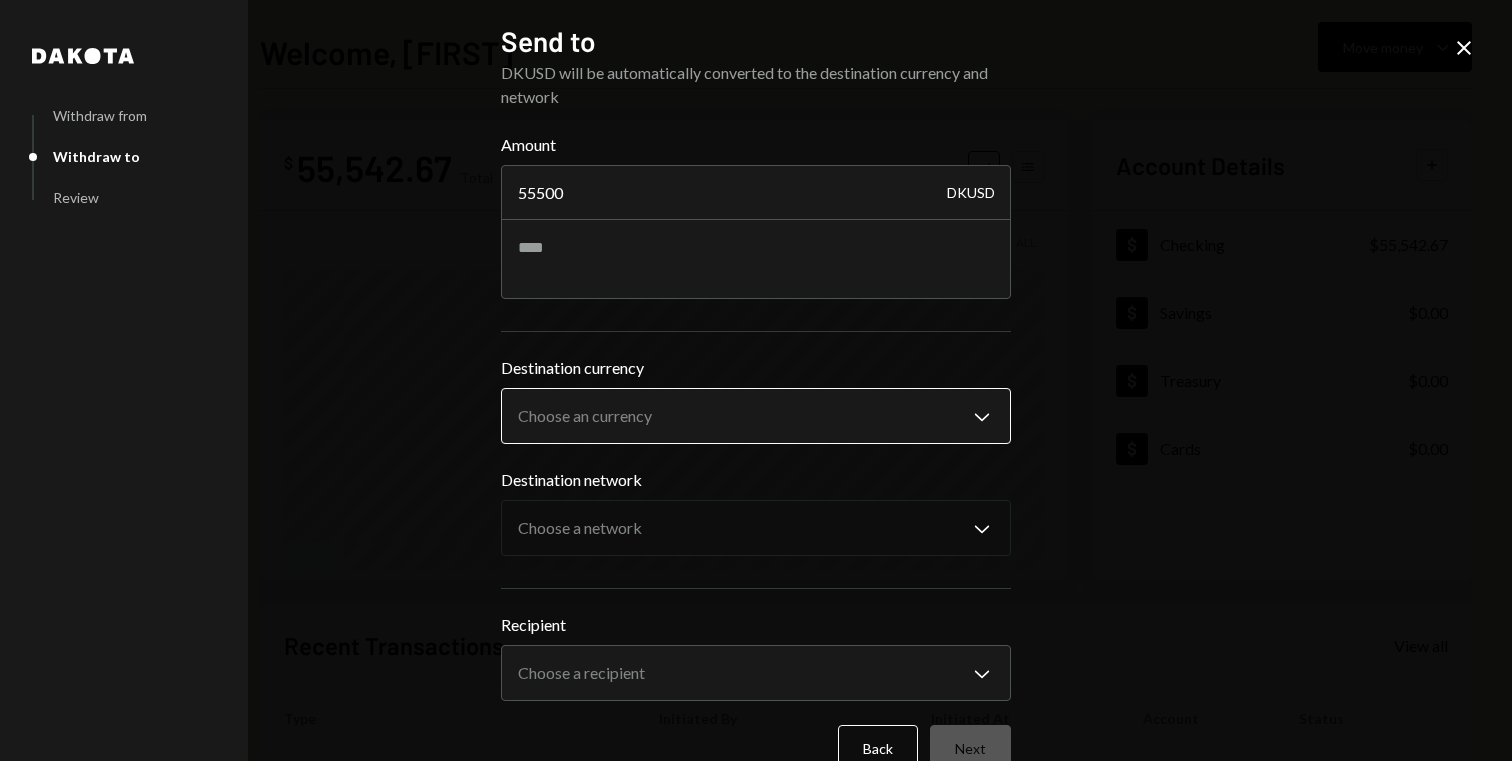 click on "R Raphix Inc. Caret Down Home Home Inbox Inbox Activities Transactions Accounts Accounts Caret Down Checking $55,542.67 Savings $0.00 Treasury $0.00 Cards $0.00 Dollar Rewards User Recipients Team Team Welcome, [FIRST] Move money Caret Down $ 55,542.67 Total Graph Accounts 1W 1M 3M 1Y ALL Account Details Plus Dollar Checking $55,542.67 Dollar Savings $0.00 Dollar Treasury $0.00 Dollar Cards $0.00 Recent Transactions View all Type Initiated By Initiated At Account Status Bank Deposit $55,497.87 WISE US INC [DATE] [TIME] Checking Completed Withdrawal 24,262.12 DKUSD [FIRST] [LAST] [DATE] [TIME] Checking Completed Bank Deposit $24,300.00 SLASH - 3SCOMPUT [DATE] [TIME] Checking Completed Withdrawal 39,999.99 DKUSD [FIRST] [LAST] [DATE] [TIME] Checking Completed Bank Deposit $39,998.87 WISE US INC [DATE] [TIME] Checking Completed Dakota Withdraw from Withdraw to Review Send to DKUSD will be automatically converted to the destination currency and network Amount 55500 DKUSD USD Coin ********" at bounding box center [756, 380] 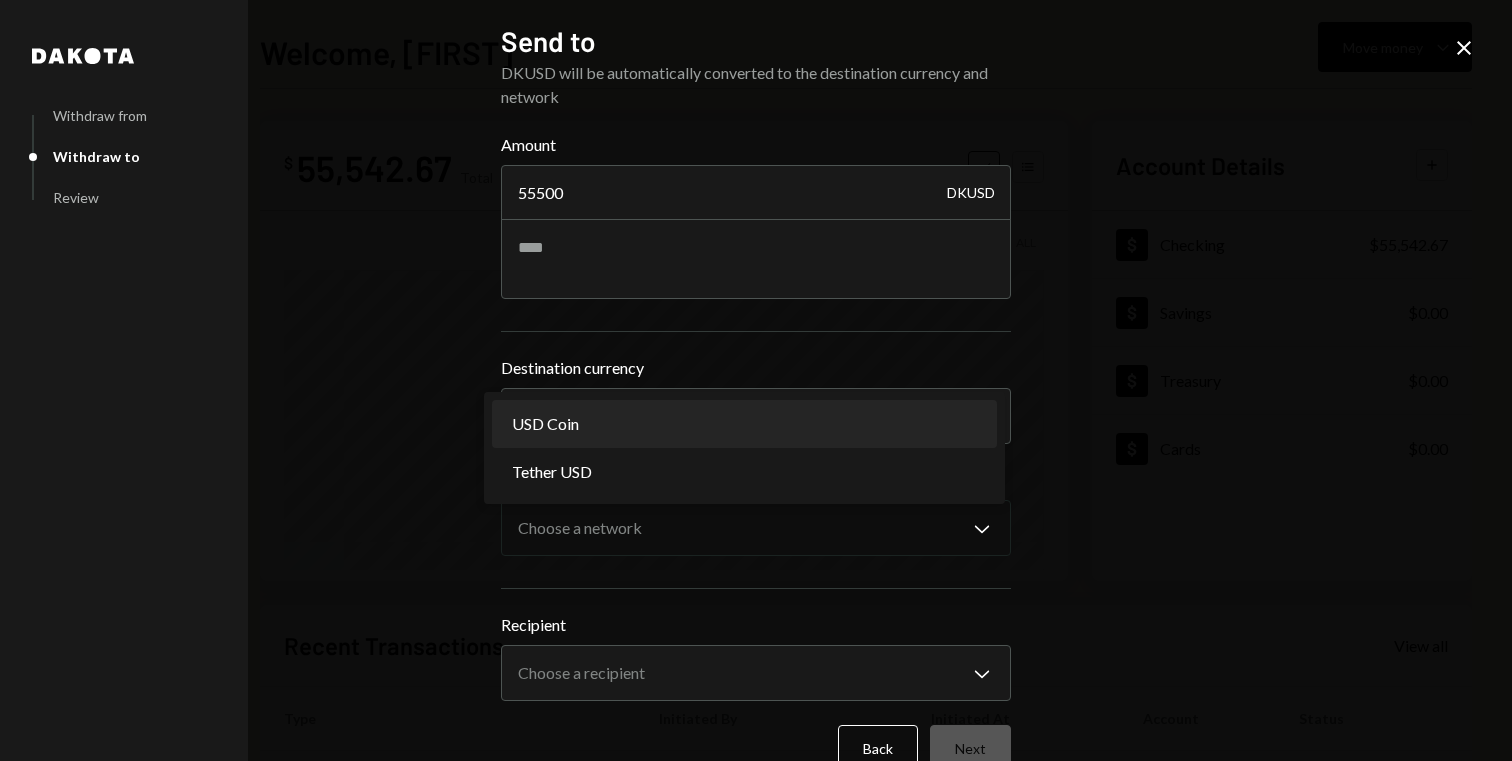 select on "****" 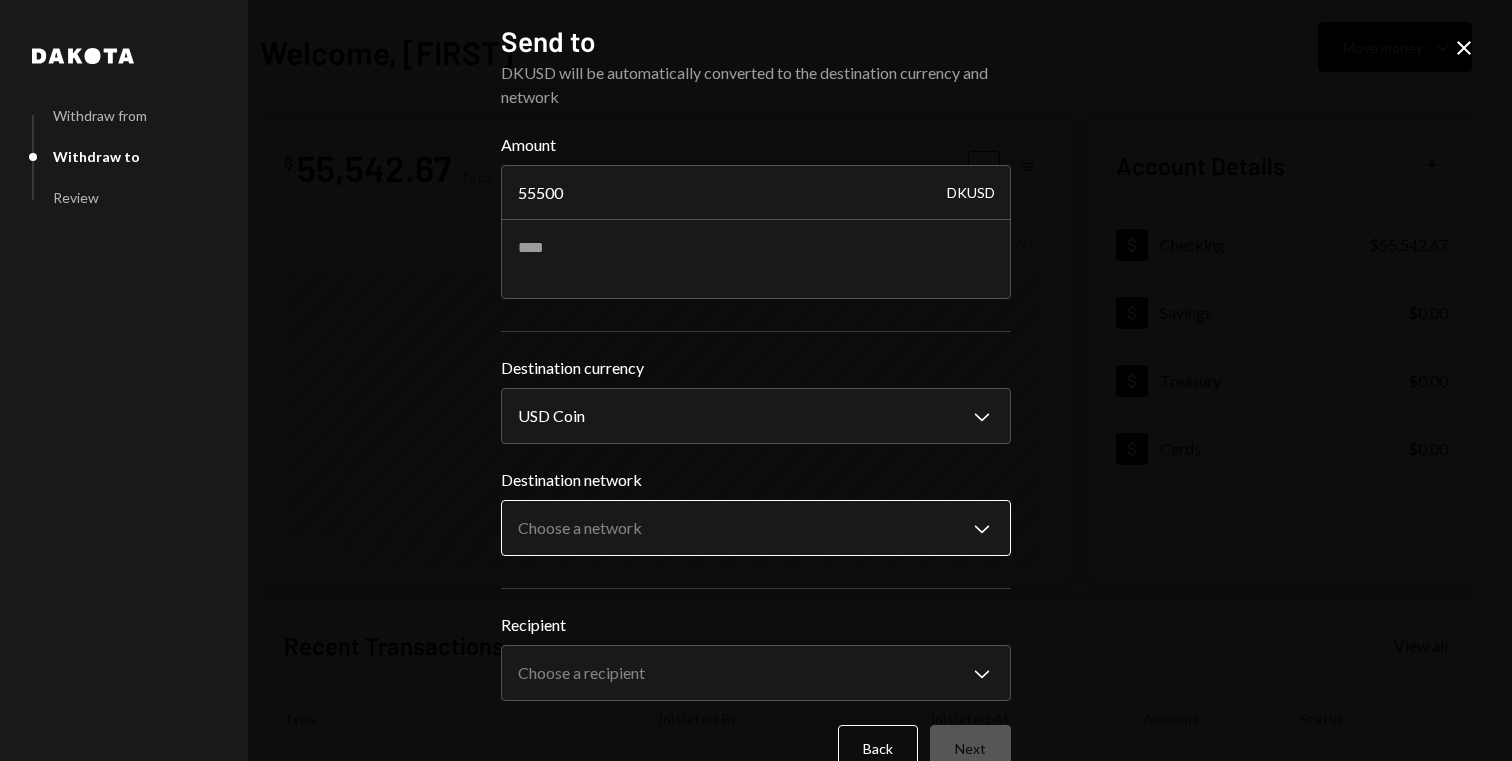 click on "R Raphix Inc. Caret Down Home Home Inbox Inbox Activities Transactions Accounts Accounts Caret Down Checking $55,542.67 Savings $0.00 Treasury $0.00 Cards $0.00 Dollar Rewards User Recipients Team Team Welcome, [FIRST] Move money Caret Down $ 55,542.67 Total Graph Accounts 1W 1M 3M 1Y ALL Account Details Plus Dollar Checking $55,542.67 Dollar Savings $0.00 Dollar Treasury $0.00 Dollar Cards $0.00 Recent Transactions View all Type Initiated By Initiated At Account Status Bank Deposit $55,497.87 WISE US INC [DATE] [TIME] Checking Completed Withdrawal 24,262.12 DKUSD [FIRST] [LAST] [DATE] [TIME] Checking Completed Bank Deposit $24,300.00 SLASH - 3SCOMPUT [DATE] [TIME] Checking Completed Withdrawal 39,999.99 DKUSD [FIRST] [LAST] [DATE] [TIME] Checking Completed Bank Deposit $39,998.87 WISE US INC [DATE] [TIME] Checking Completed Dakota Withdraw from Withdraw to Review Send to DKUSD will be automatically converted to the destination currency and network Amount 55500 DKUSD USD Coin ********" at bounding box center (756, 380) 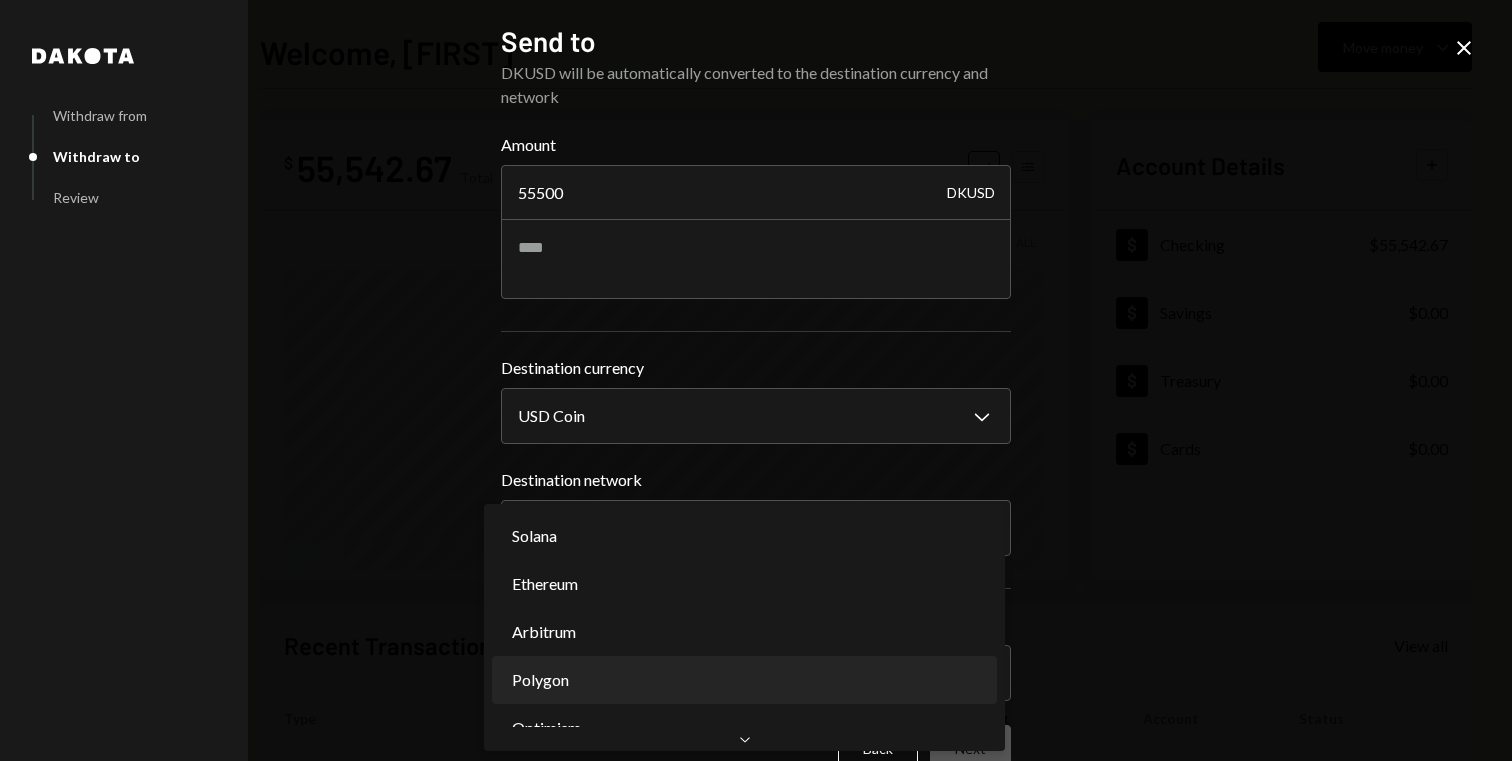 select on "**********" 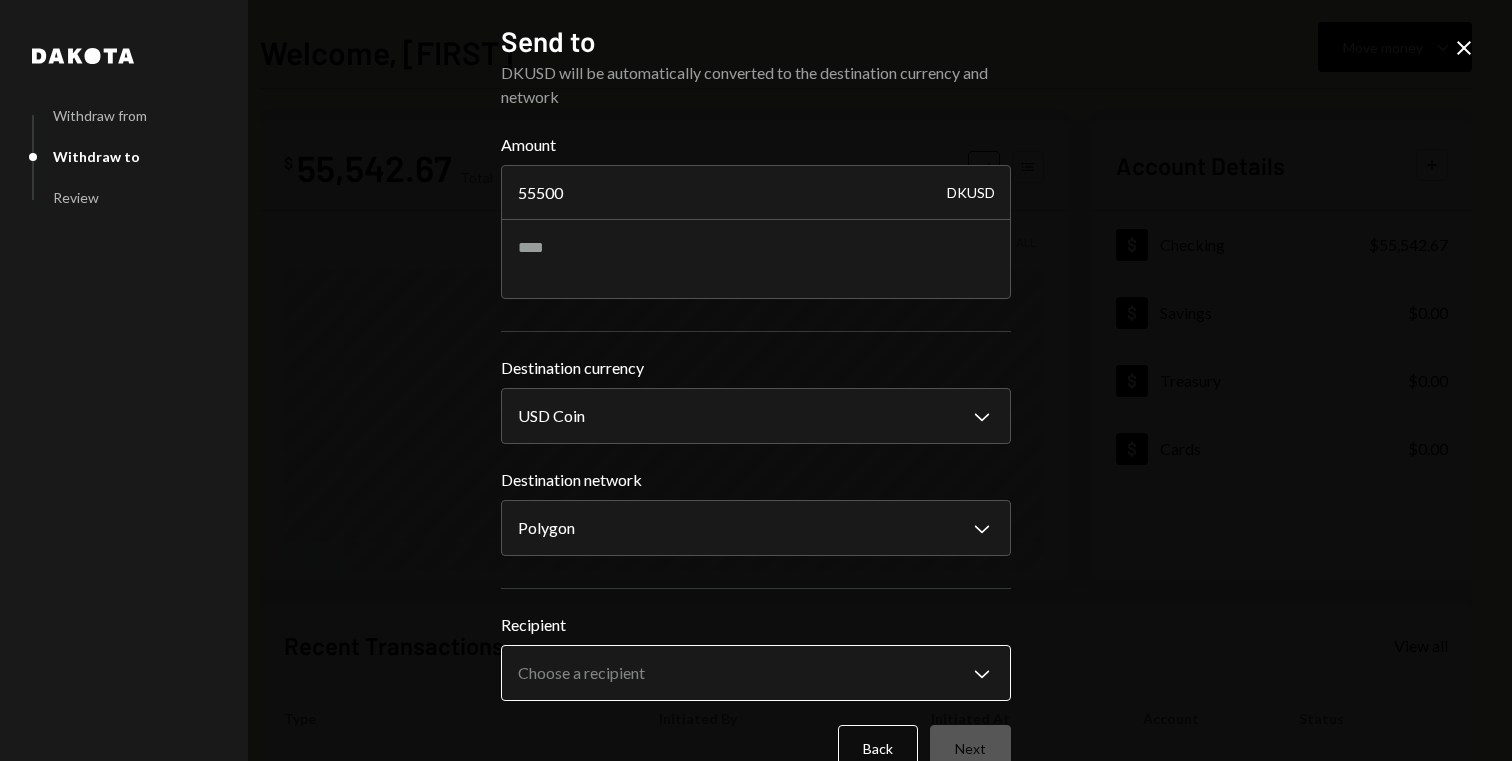 click on "R Raphix Inc. Caret Down Home Home Inbox Inbox Activities Transactions Accounts Accounts Caret Down Checking $55,542.67 Savings $0.00 Treasury $0.00 Cards $0.00 Dollar Rewards User Recipients Team Team Welcome, [FIRST] Move money Caret Down $ 55,542.67 Total Graph Accounts 1W 1M 3M 1Y ALL Account Details Plus Dollar Checking $55,542.67 Dollar Savings $0.00 Dollar Treasury $0.00 Dollar Cards $0.00 Recent Transactions View all Type Initiated By Initiated At Account Status Bank Deposit $55,497.87 WISE US INC [DATE] [TIME] Checking Completed Withdrawal 24,262.12 DKUSD [FIRST] [LAST] [DATE] [TIME] Checking Completed Bank Deposit $24,300.00 SLASH - 3SCOMPUT [DATE] [TIME] Checking Completed Withdrawal 39,999.99 DKUSD [FIRST] [LAST] [DATE] [TIME] Checking Completed Bank Deposit $39,998.87 WISE US INC [DATE] [TIME] Checking Completed Dakota Withdraw from Withdraw to Review Send to DKUSD will be automatically converted to the destination currency and network Amount 55500 DKUSD USD Coin ********" at bounding box center (756, 380) 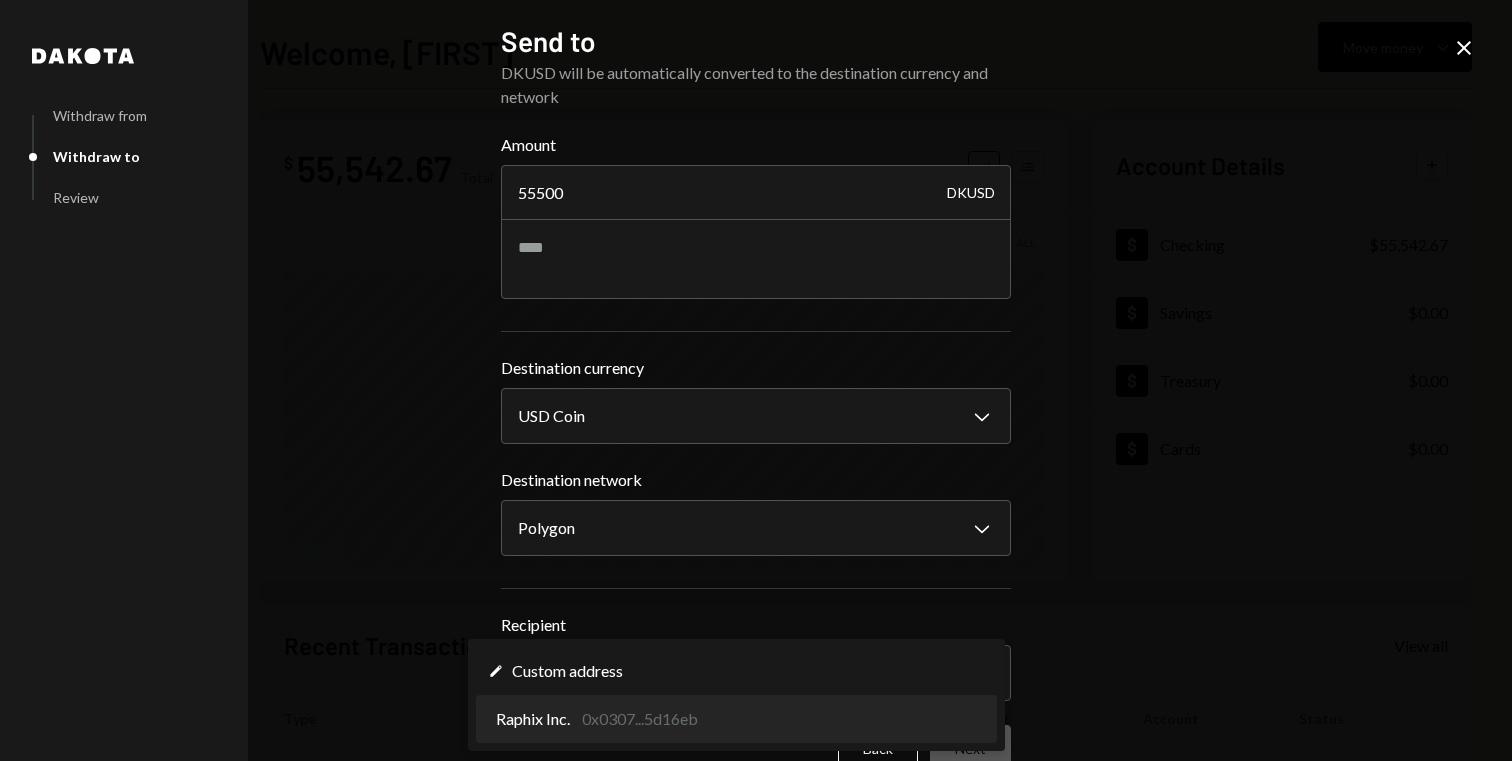 select on "**********" 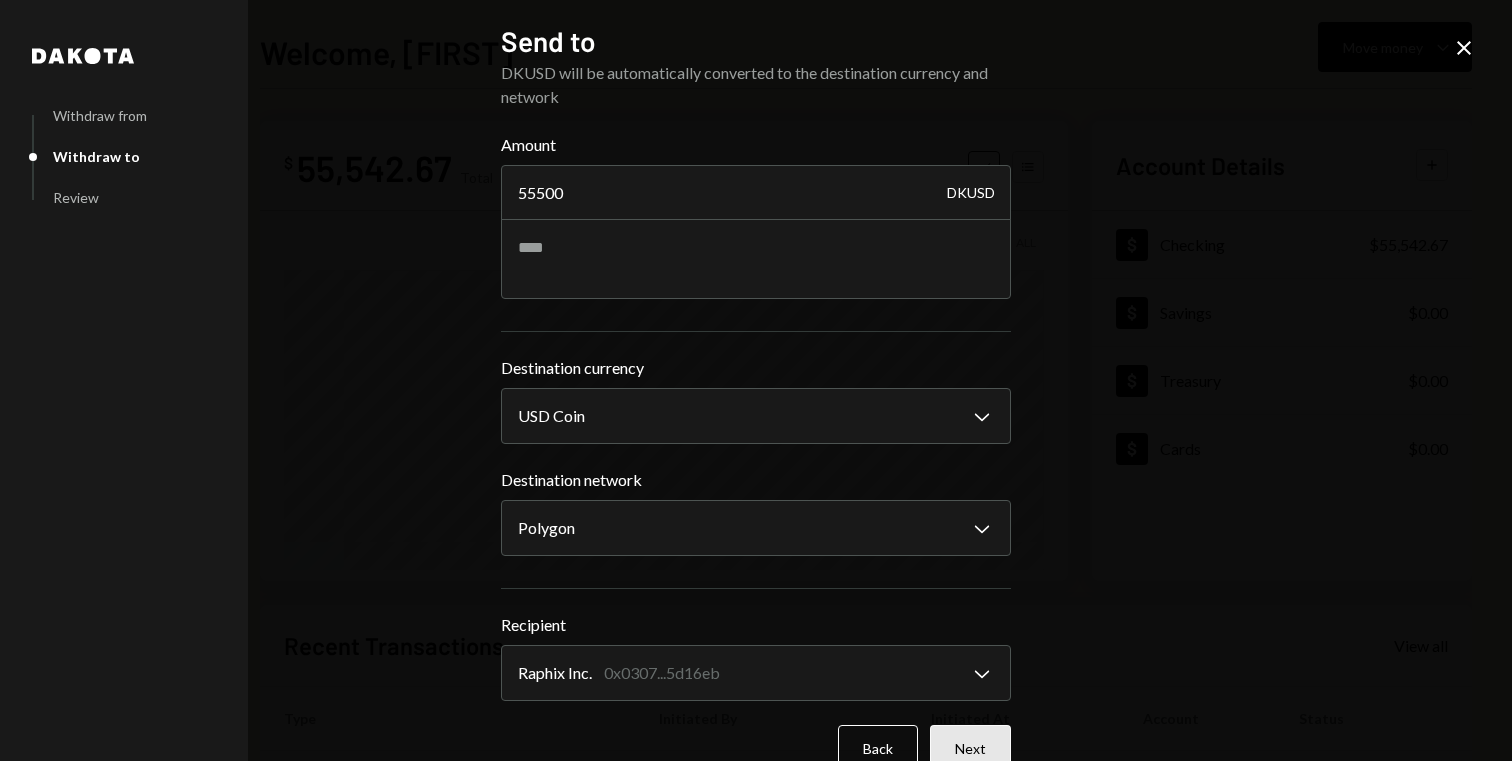 click on "Next" at bounding box center [970, 748] 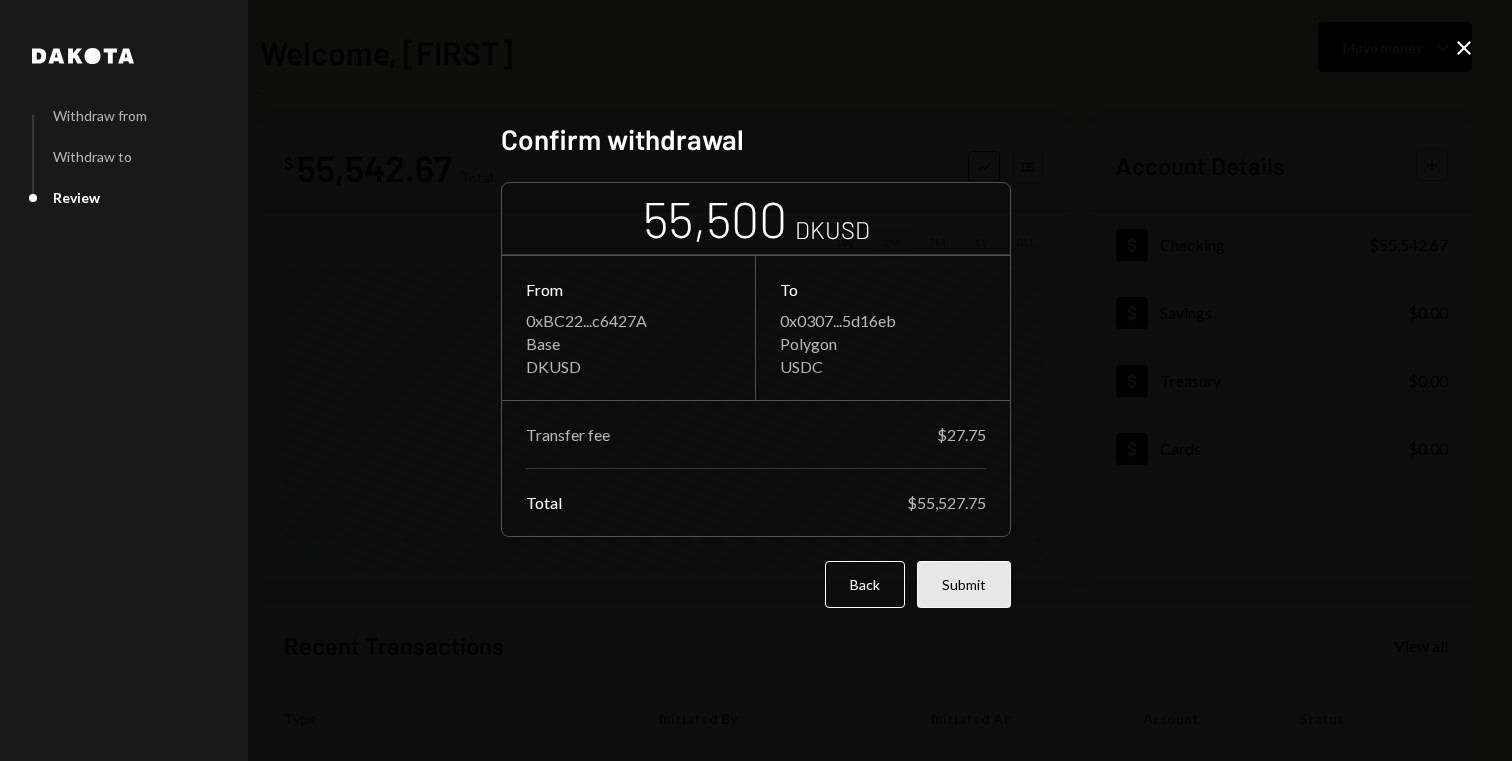 click on "Submit" at bounding box center (964, 584) 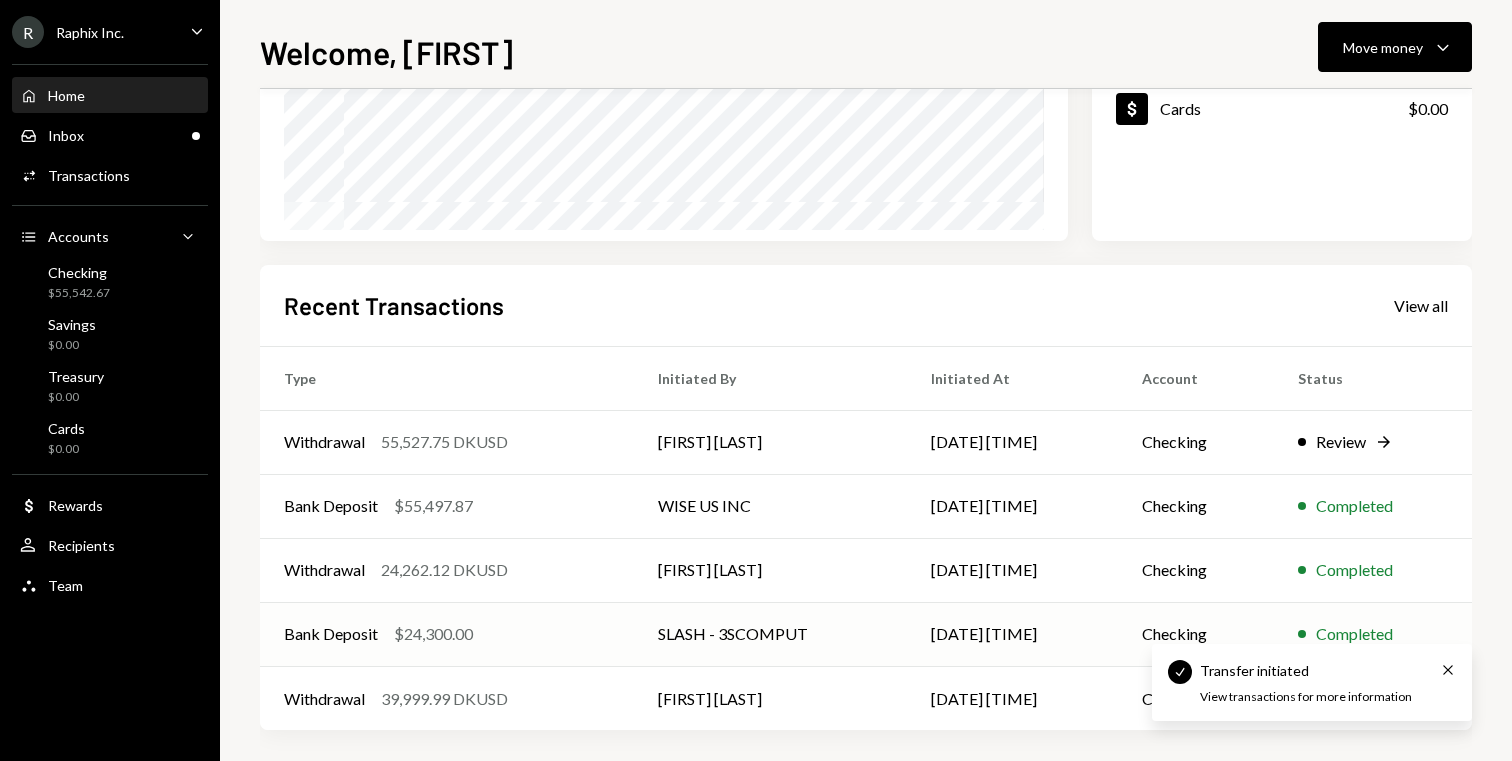 scroll, scrollTop: 349, scrollLeft: 0, axis: vertical 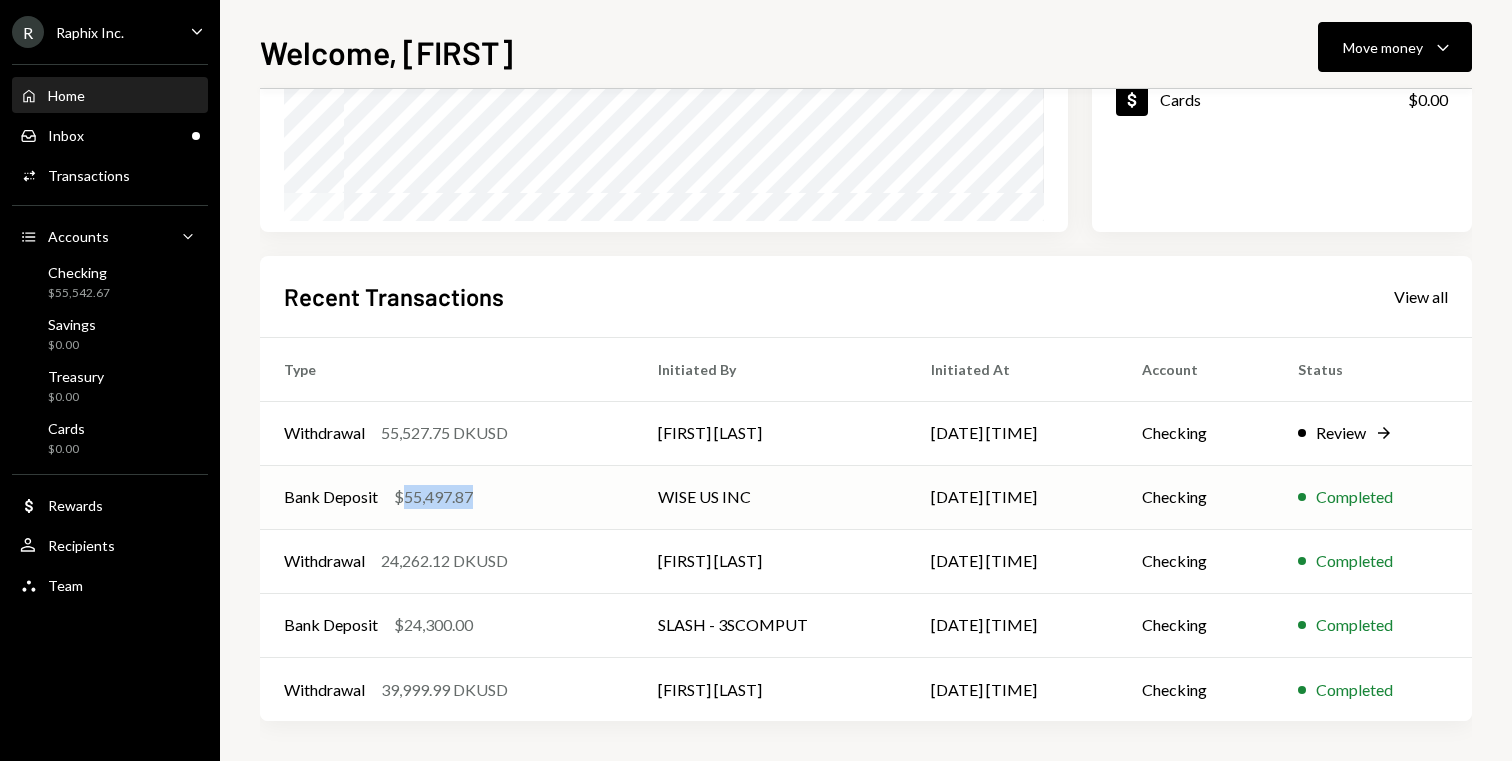 drag, startPoint x: 481, startPoint y: 498, endPoint x: 404, endPoint y: 499, distance: 77.00649 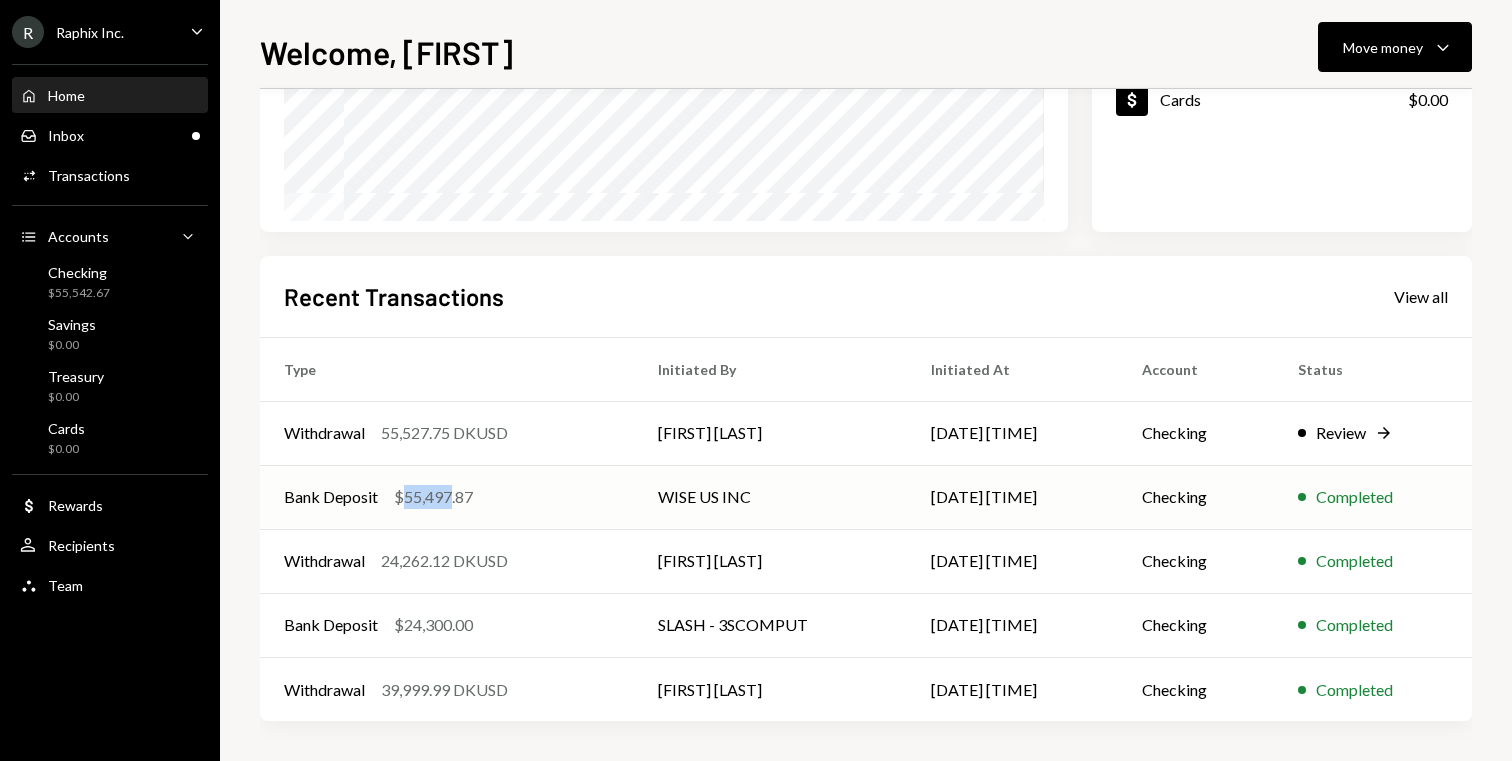 drag, startPoint x: 405, startPoint y: 498, endPoint x: 452, endPoint y: 498, distance: 47 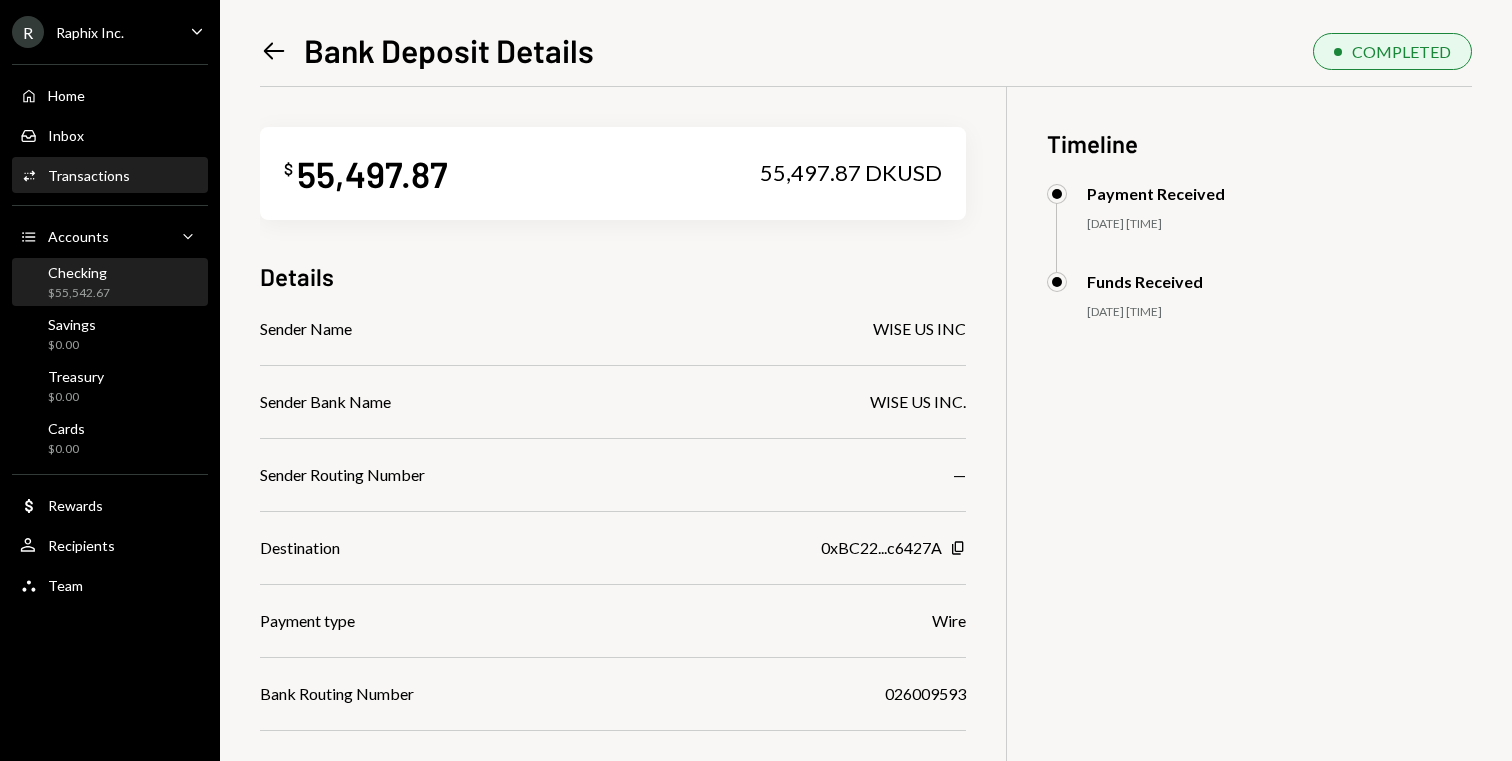 click on "Checking $55,542.67" at bounding box center [110, 283] 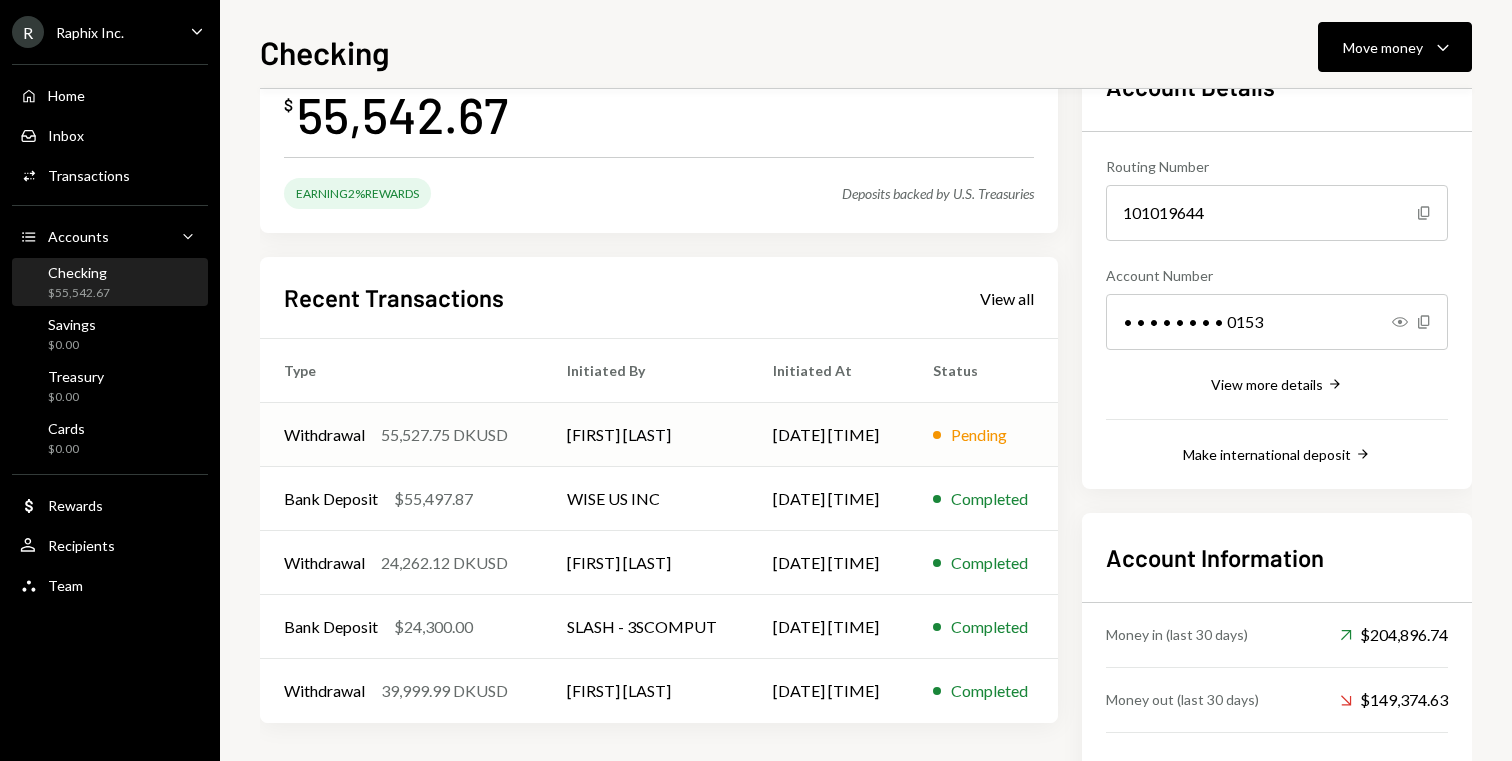 scroll, scrollTop: 138, scrollLeft: 0, axis: vertical 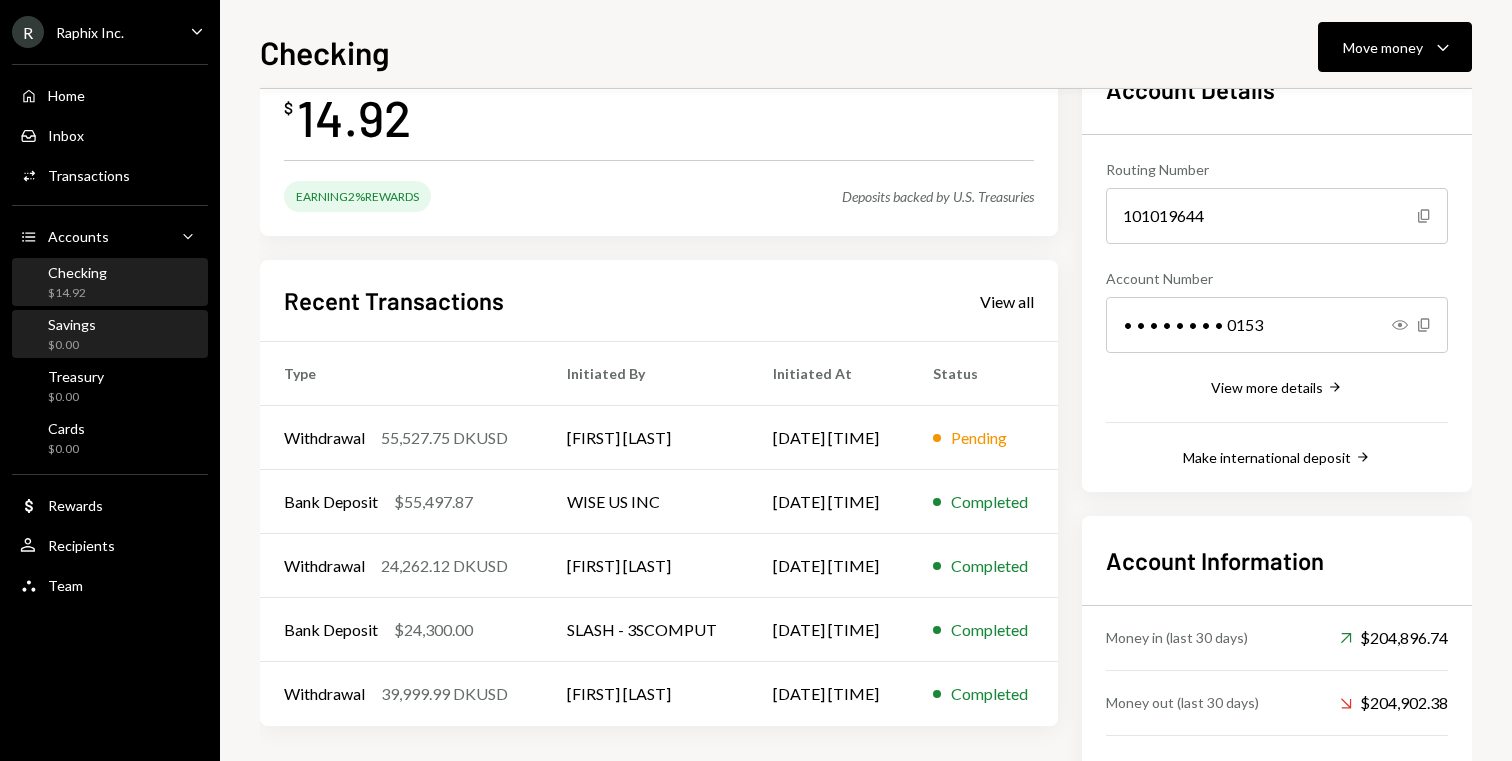 click on "Savings $0.00" at bounding box center [110, 335] 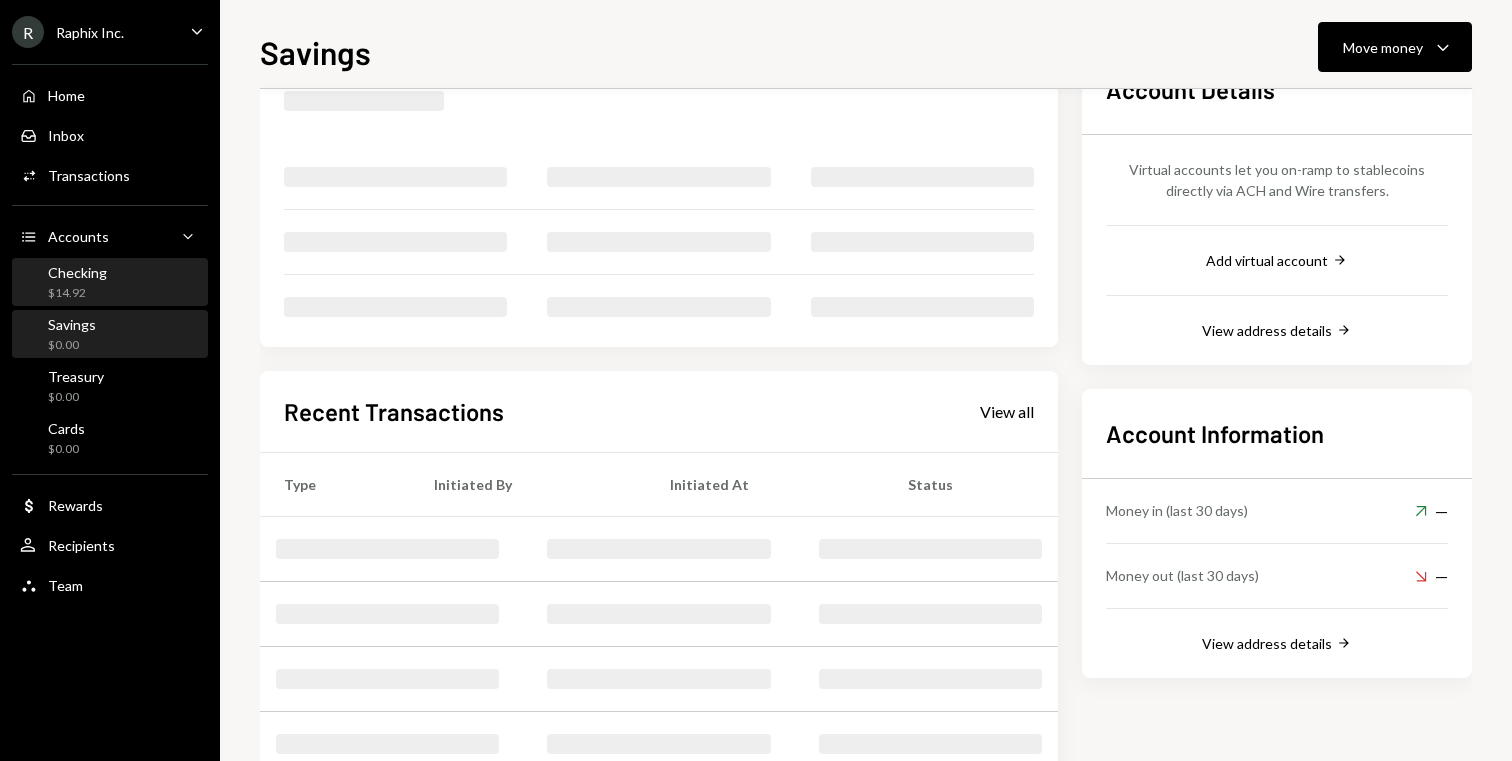 click on "Checking $14.92" at bounding box center (110, 283) 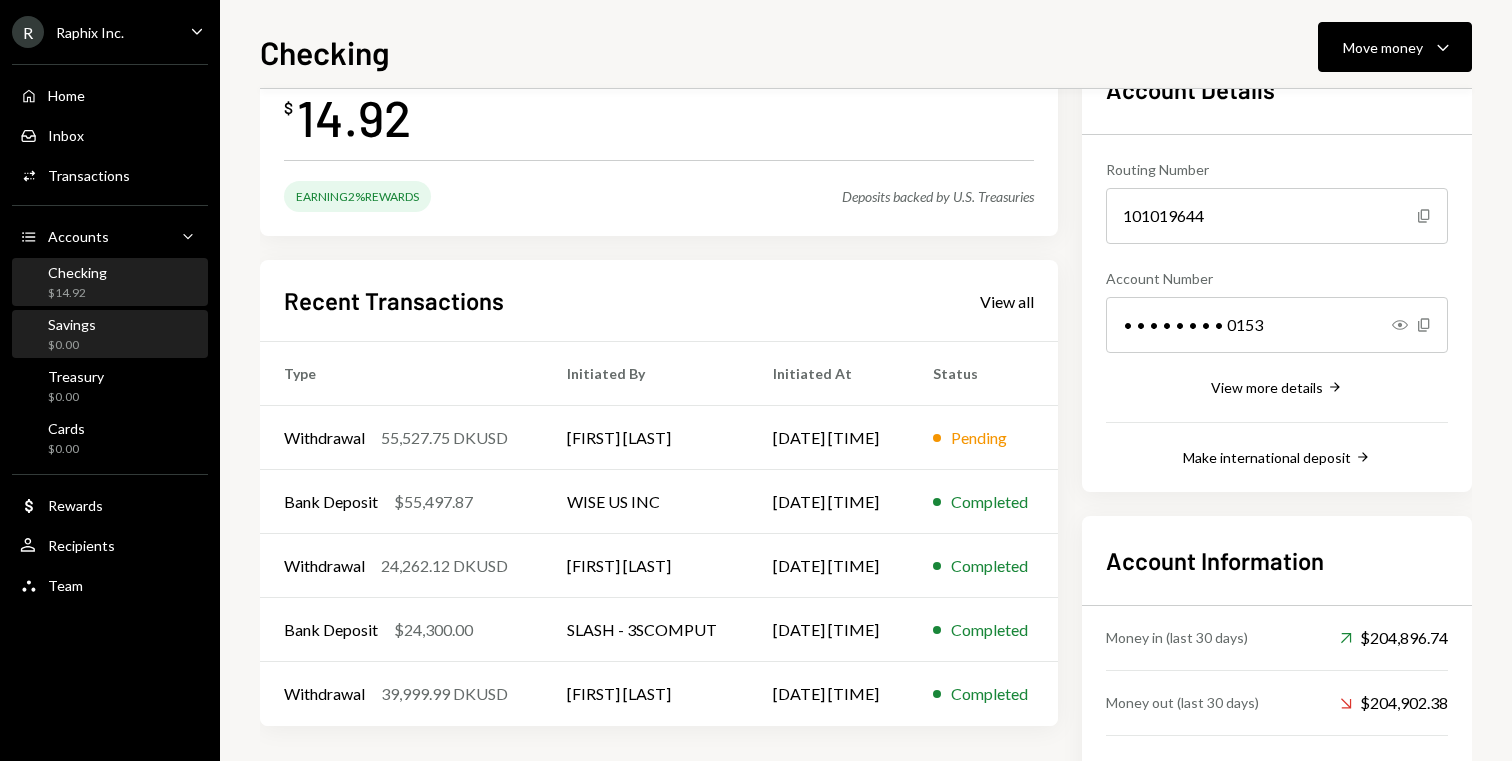 click on "Savings $0.00" at bounding box center (110, 334) 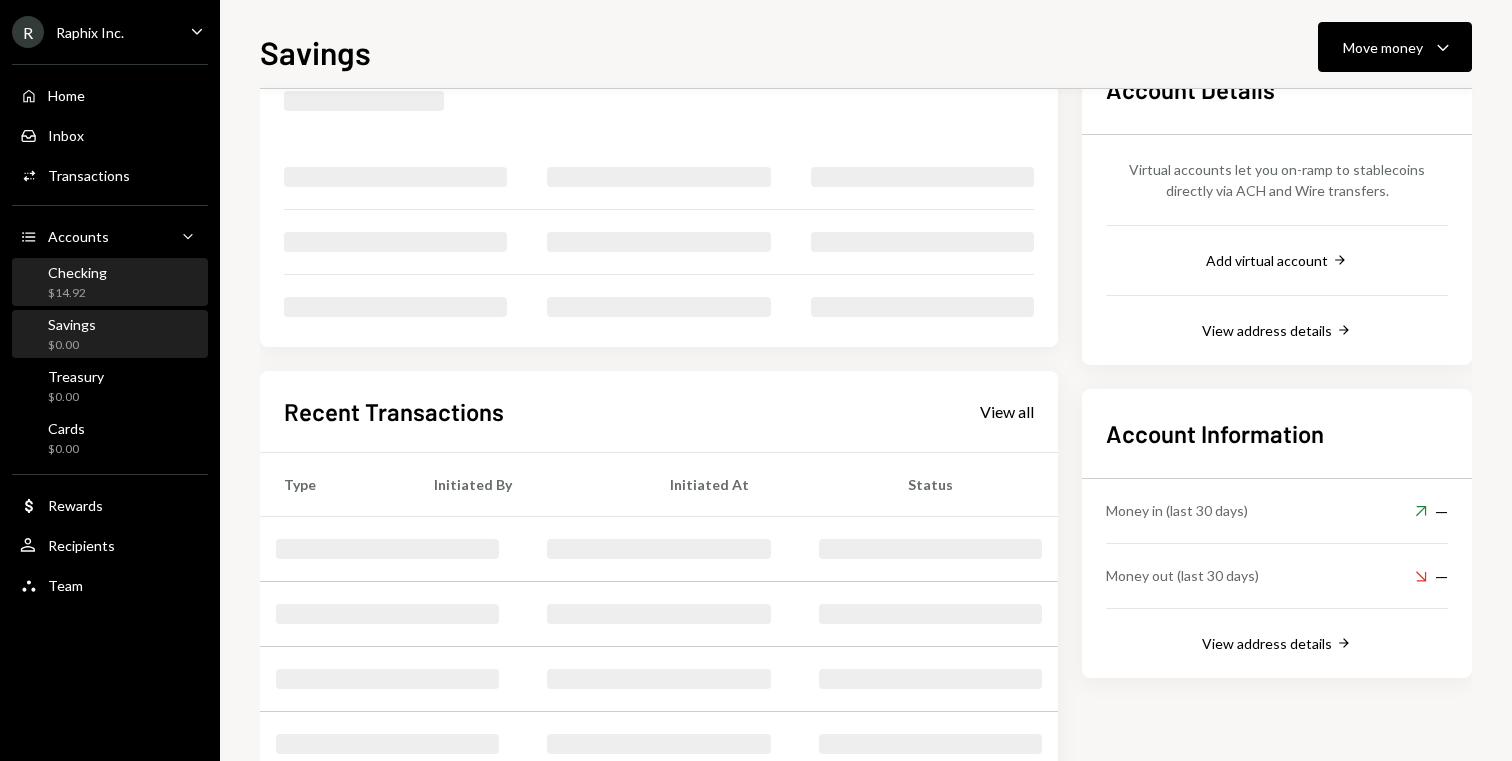 click on "Checking $14.92" at bounding box center (110, 283) 